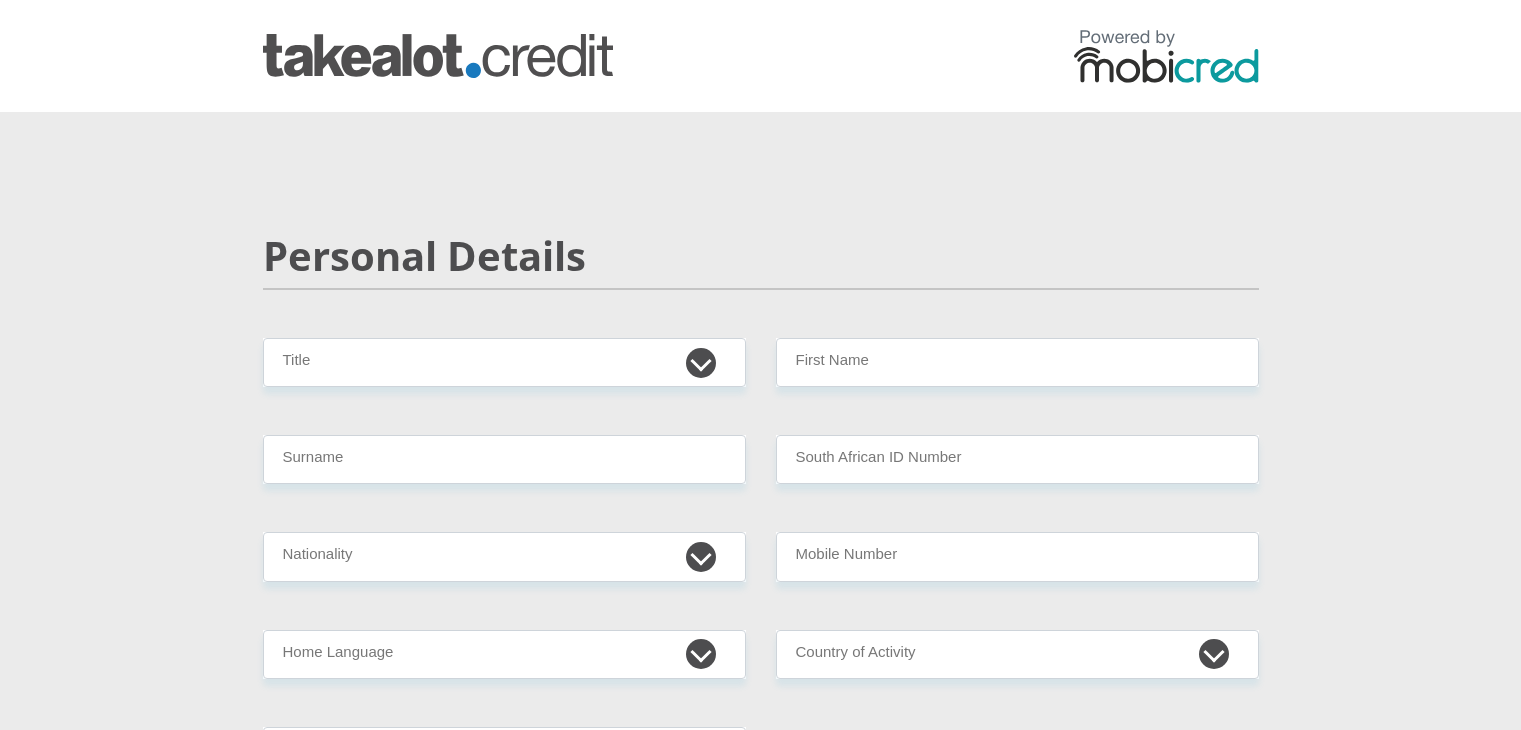 scroll, scrollTop: 0, scrollLeft: 0, axis: both 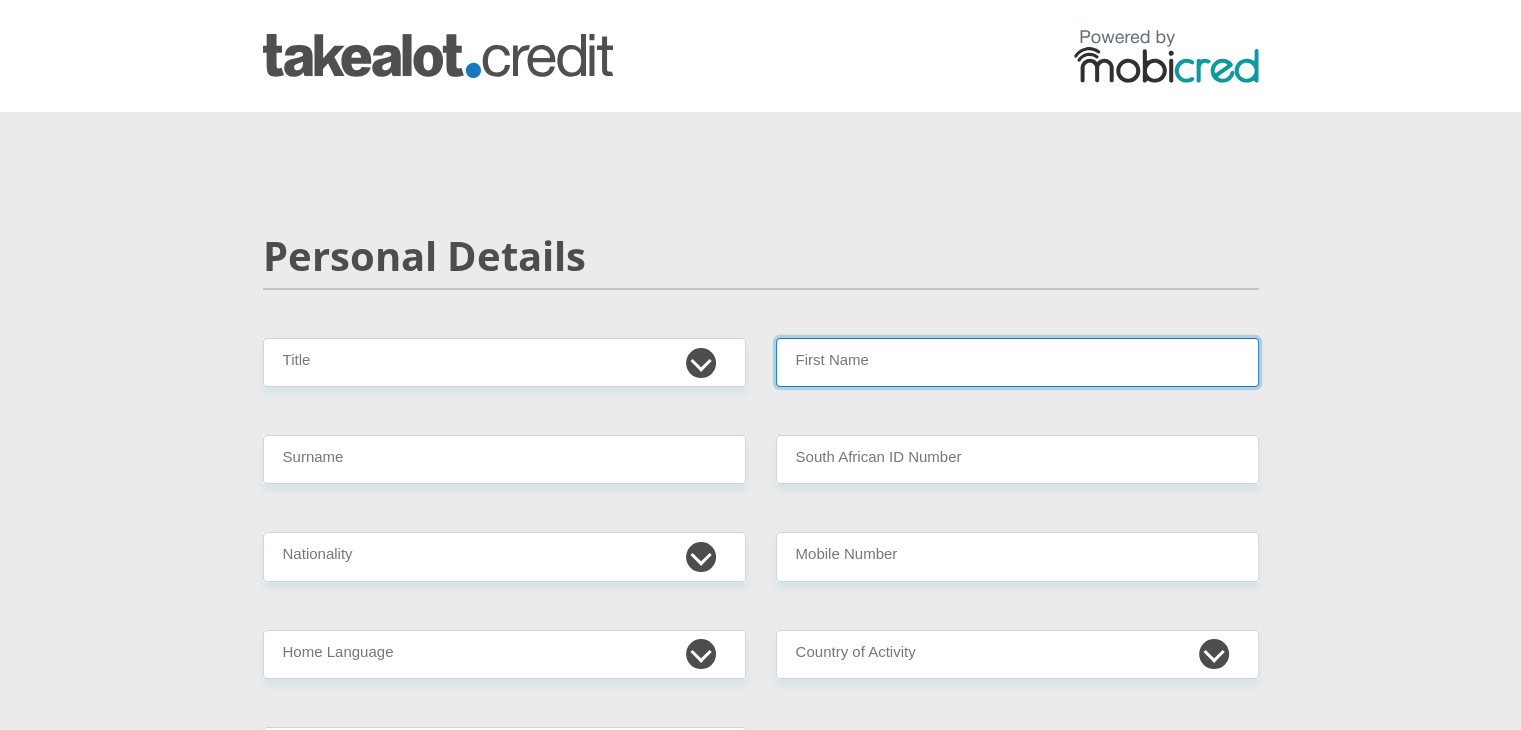 click on "First Name" at bounding box center (1017, 362) 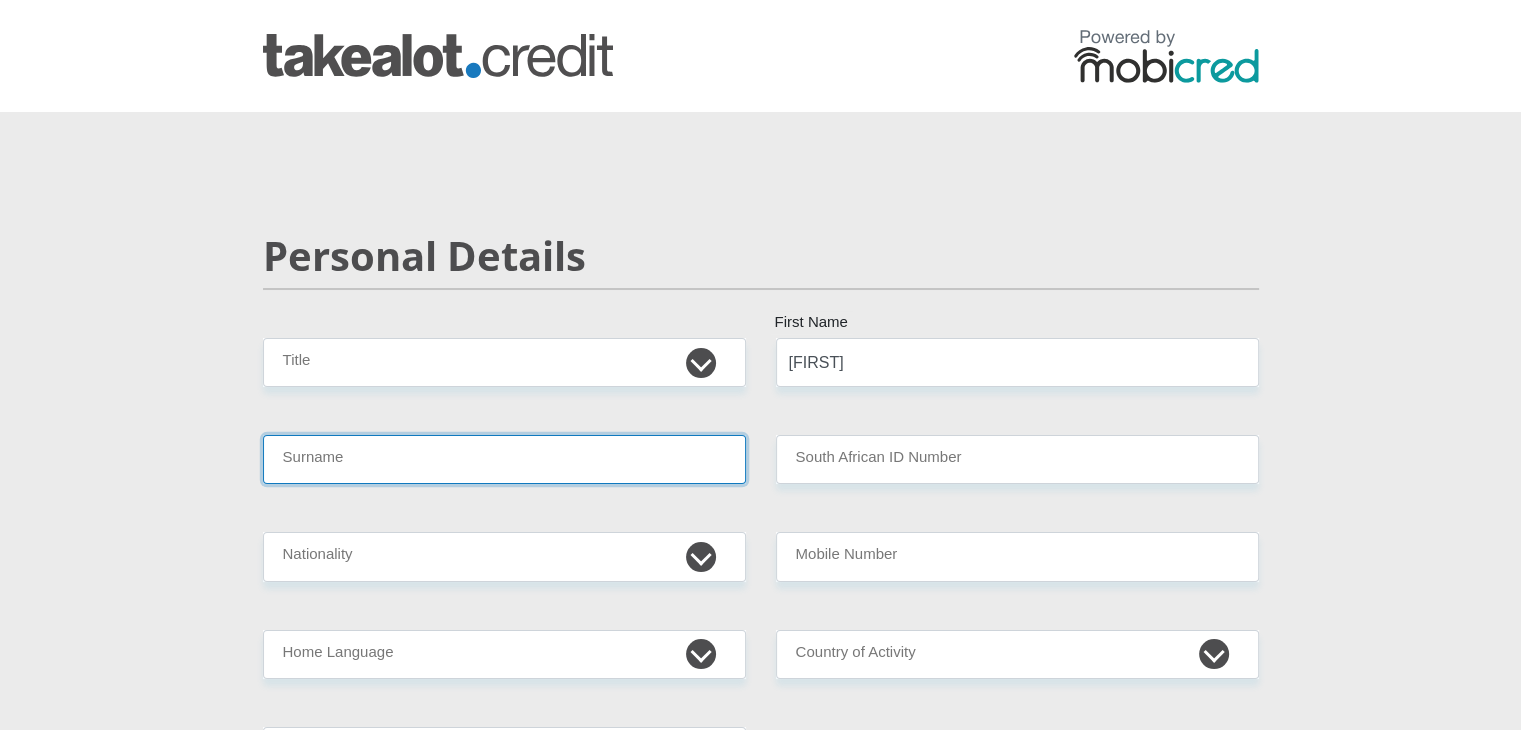 type on "[LAST]" 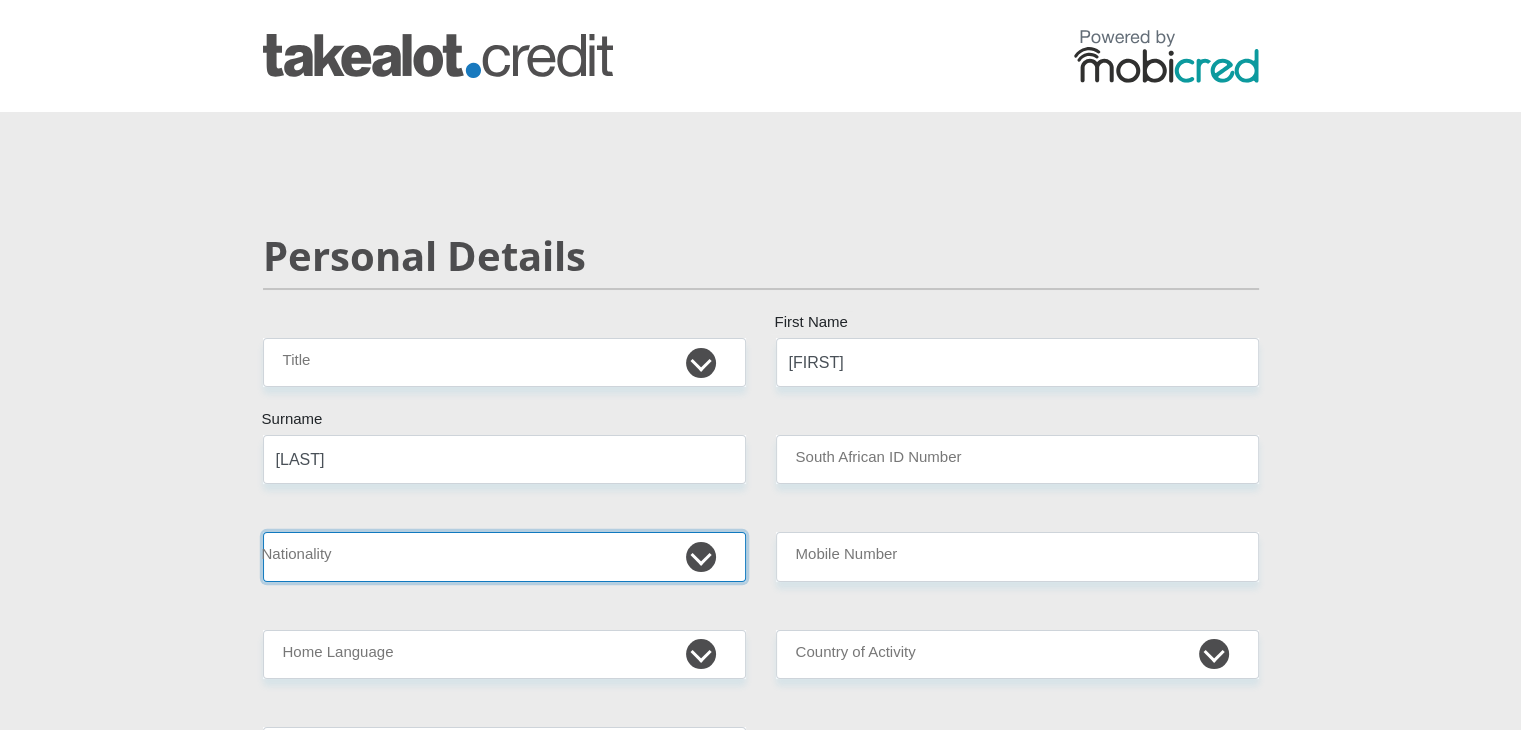select on "ZAF" 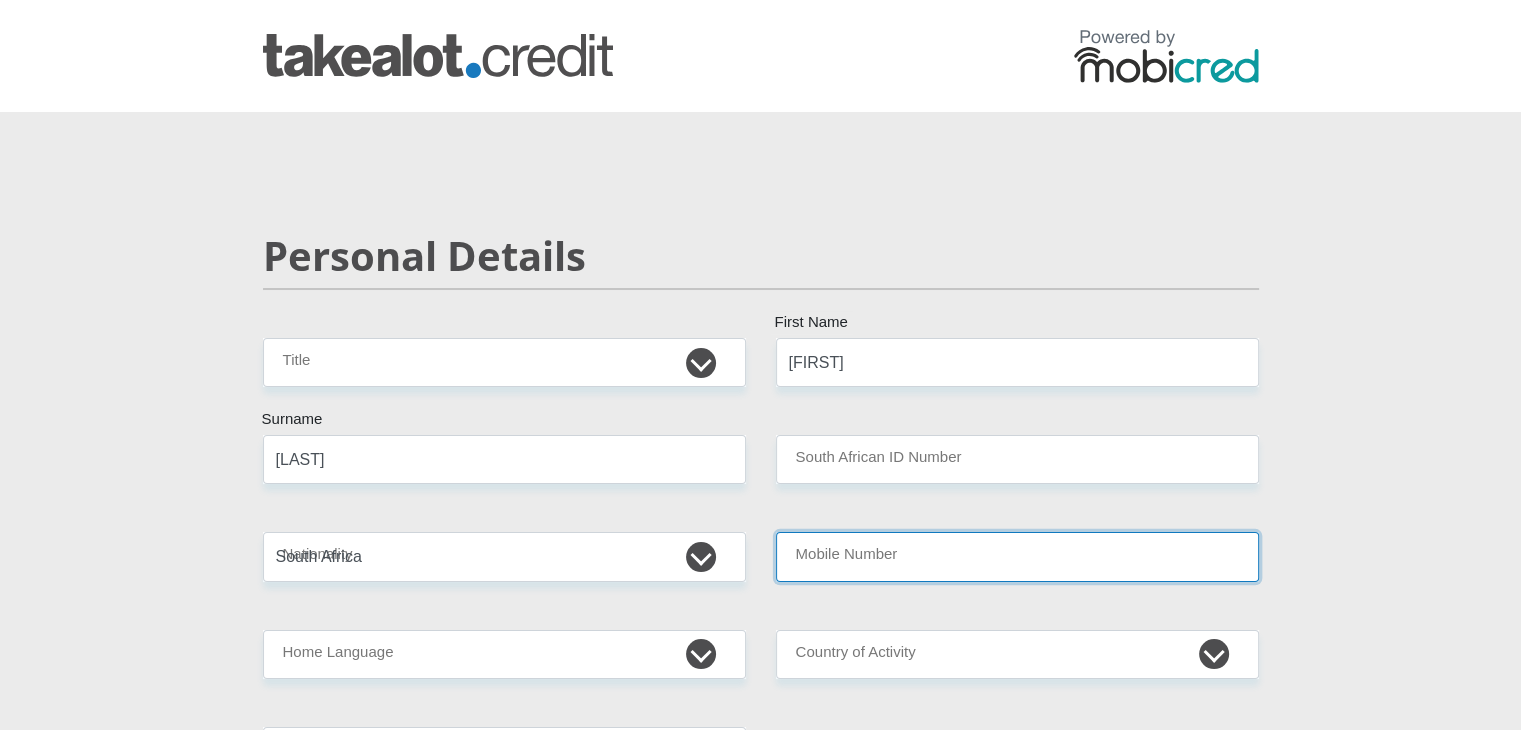 type on "[PHONE]" 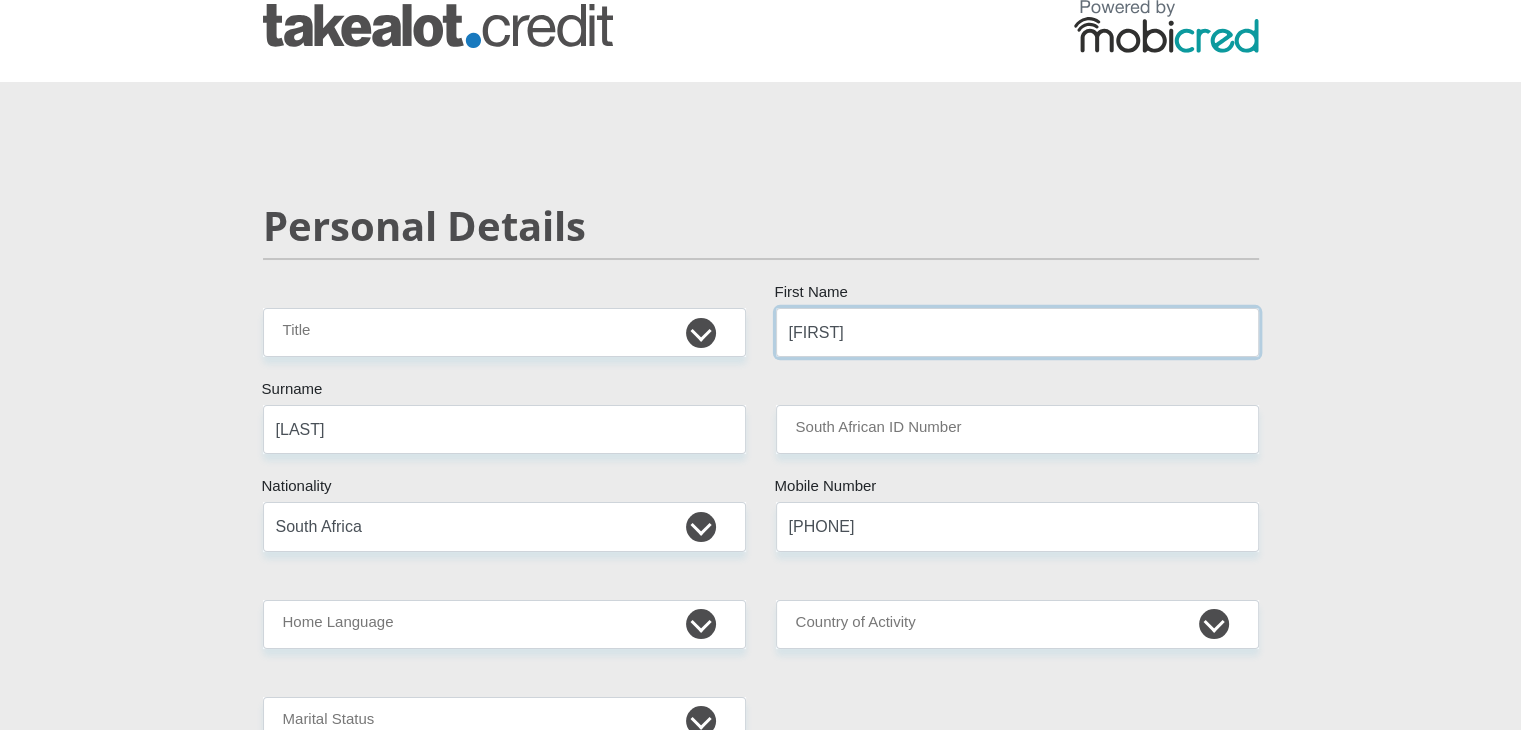 scroll, scrollTop: 34, scrollLeft: 0, axis: vertical 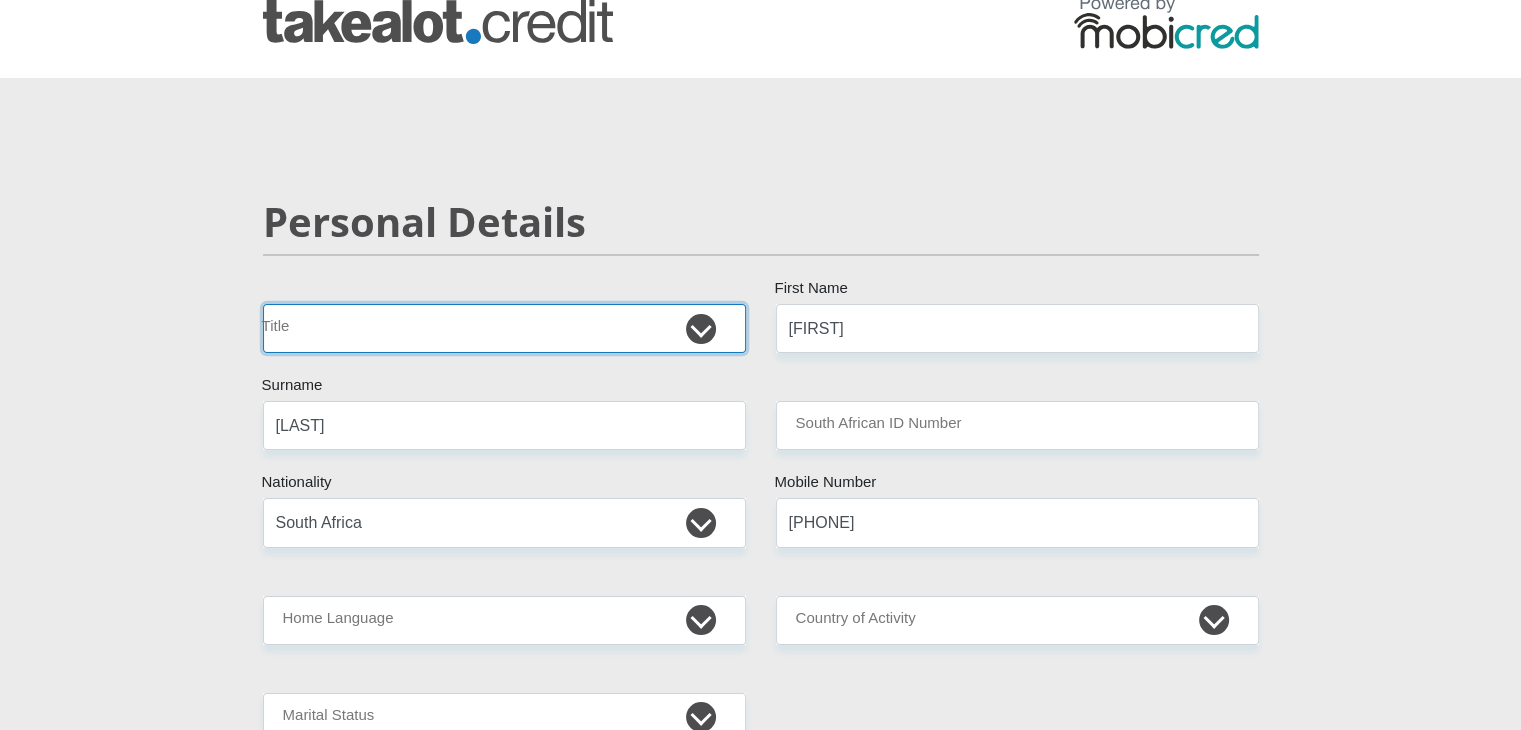click on "Mr
Ms
Mrs
Dr
Other" at bounding box center [504, 328] 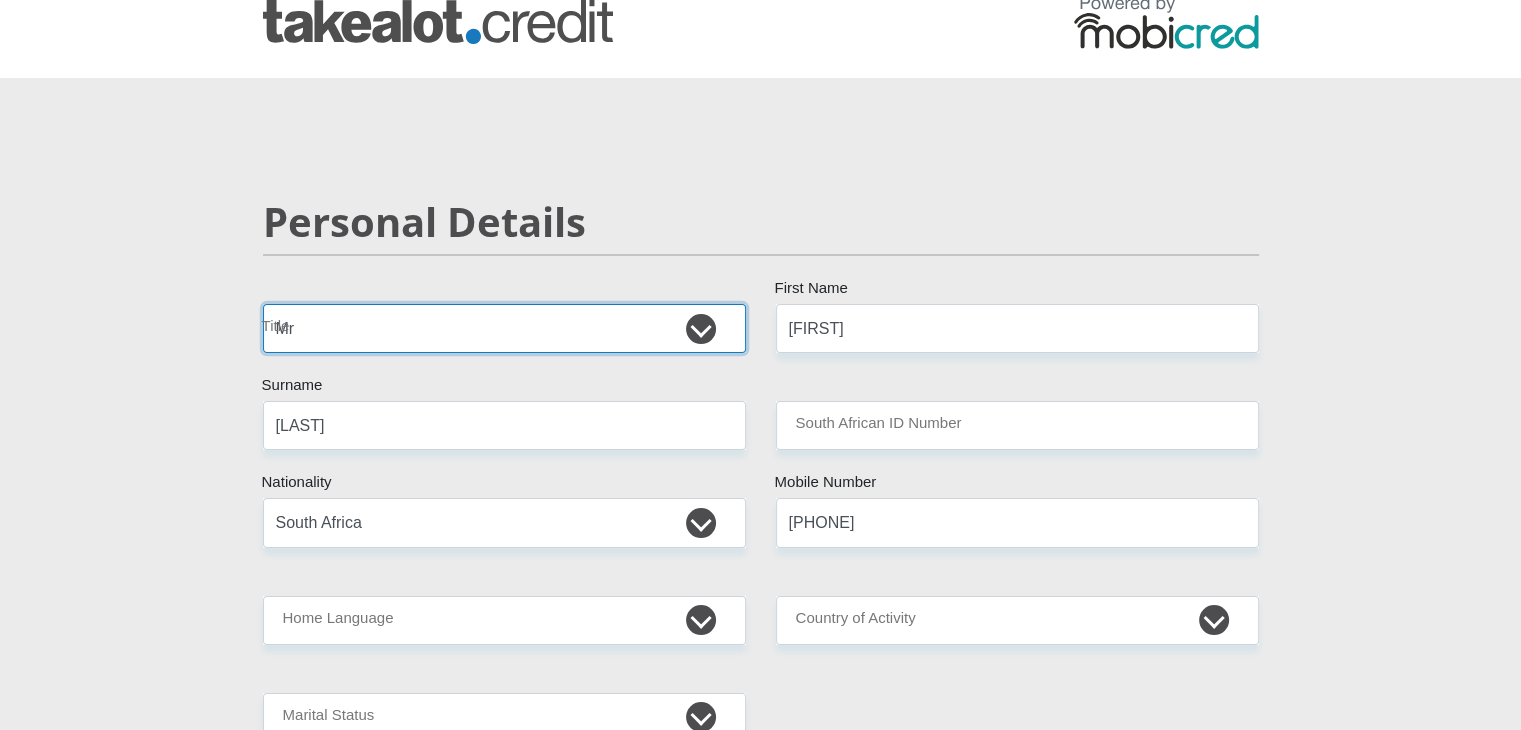 click on "Mr
Ms
Mrs
Dr
Other" at bounding box center [504, 328] 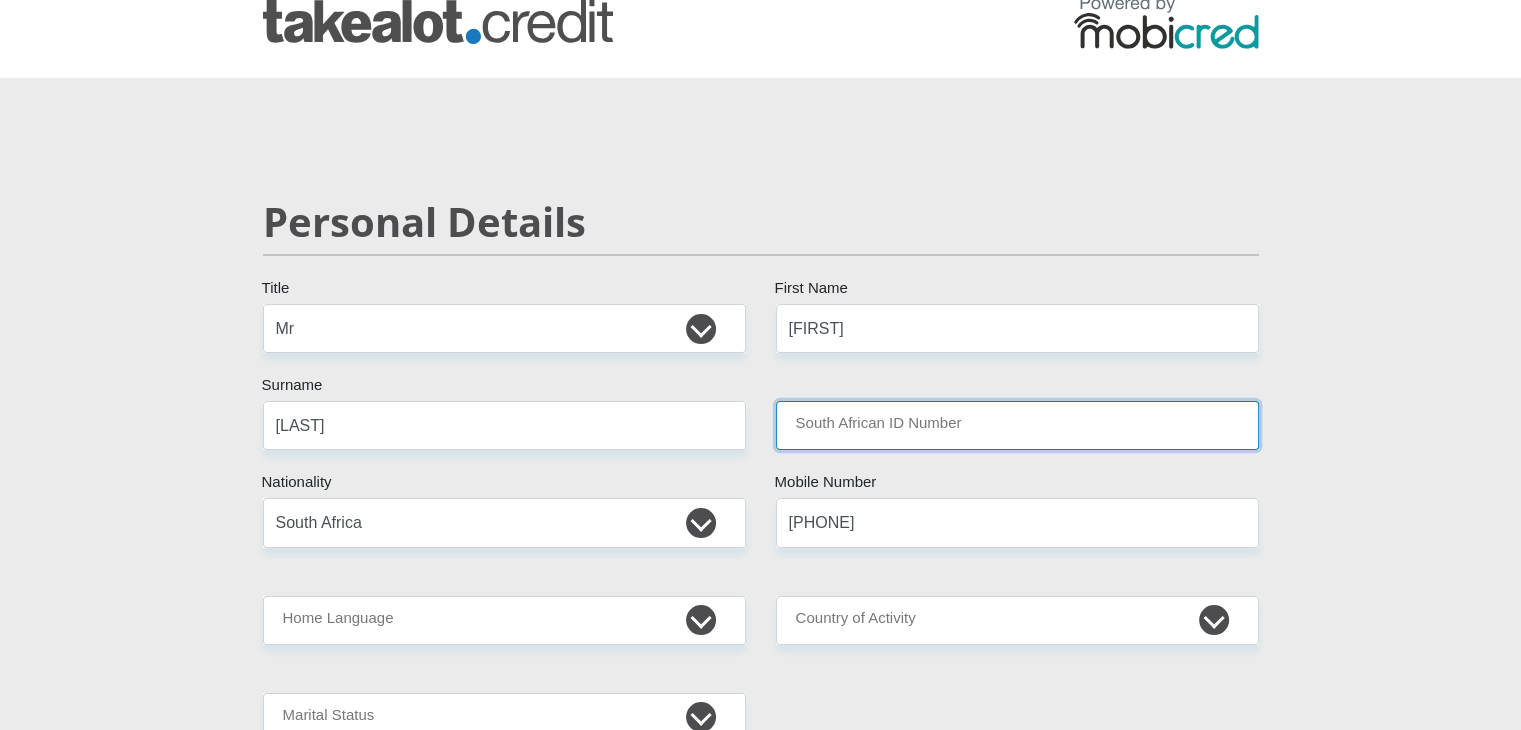 click on "South African ID Number" at bounding box center [1017, 425] 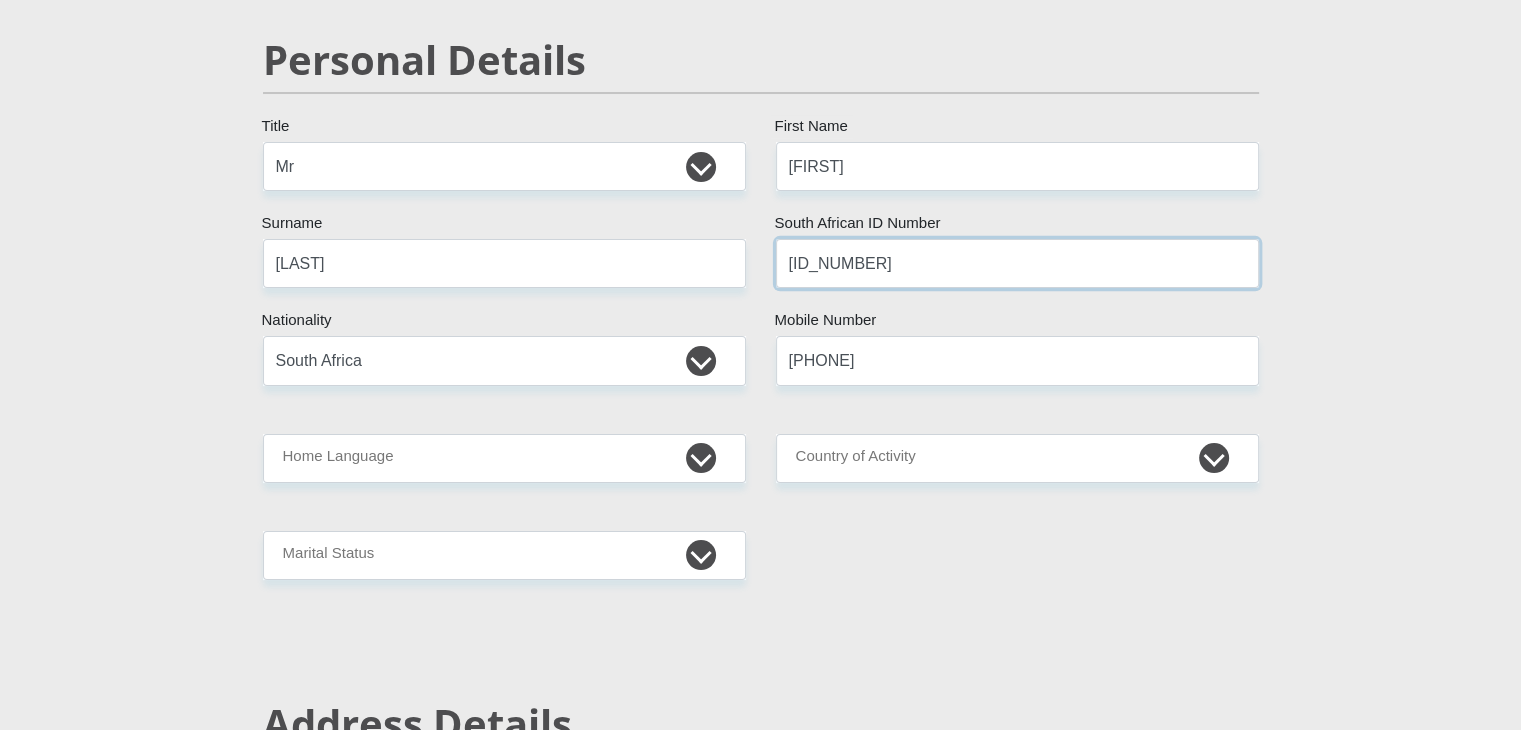 scroll, scrollTop: 198, scrollLeft: 0, axis: vertical 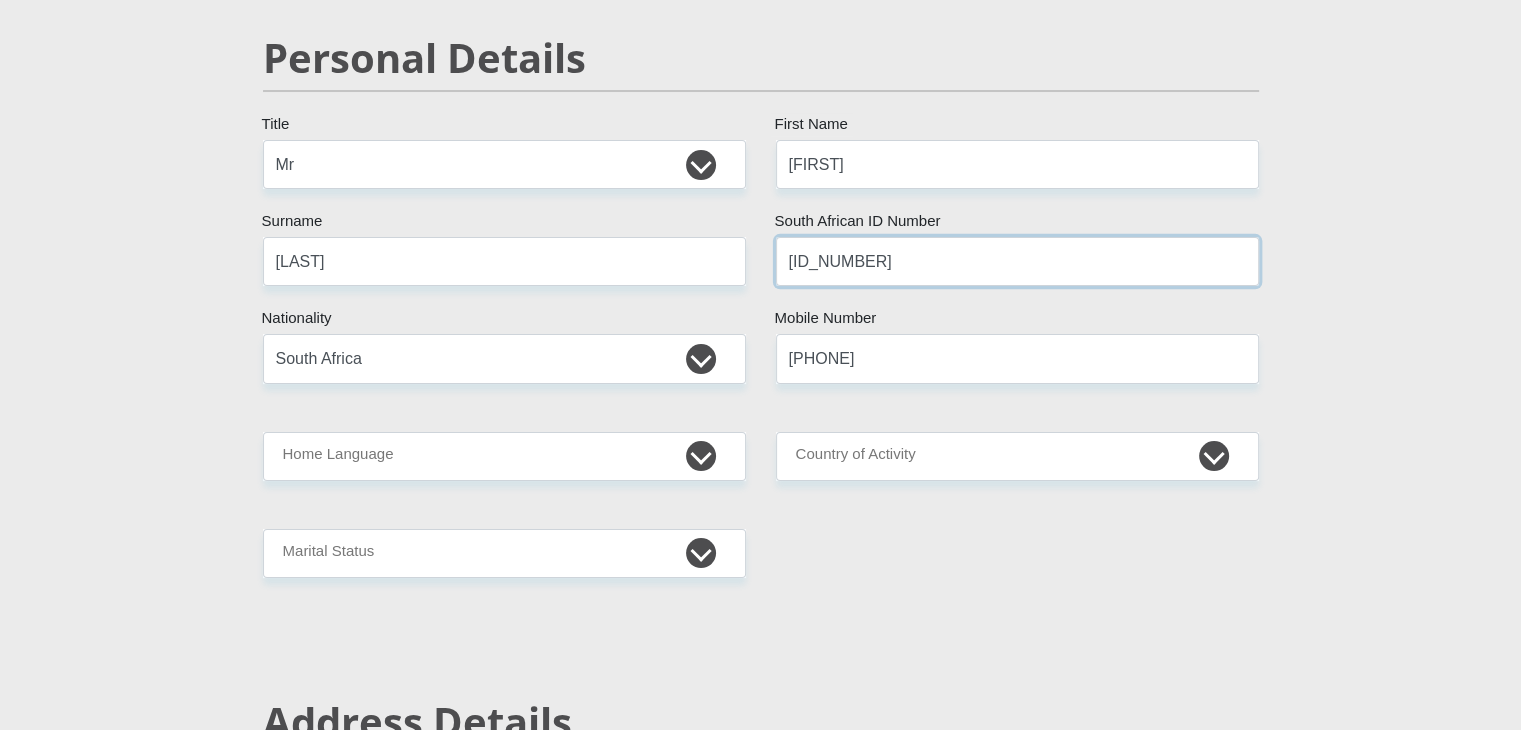 type on "[ID_NUMBER]" 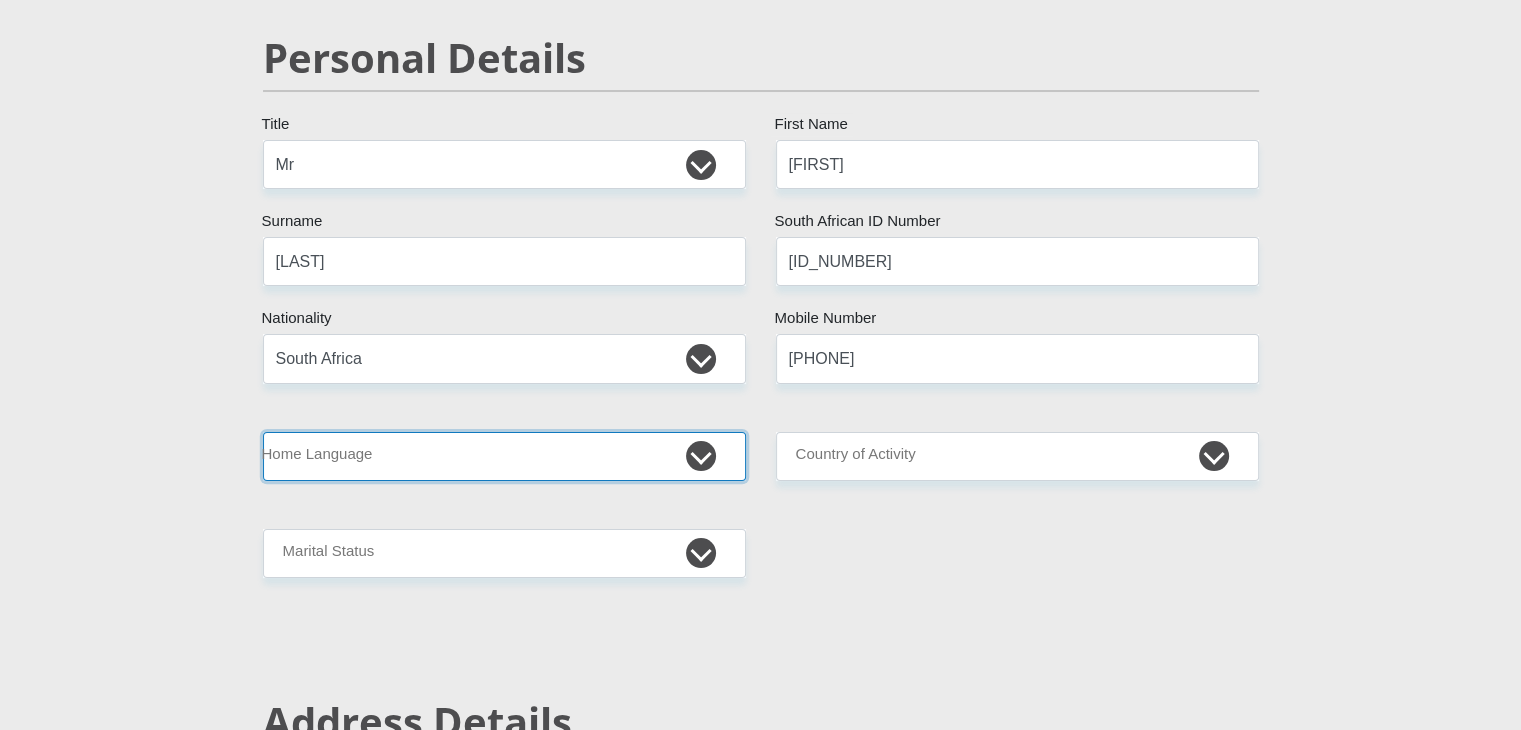 click on "Afrikaans
English
Sepedi
South Ndebele
Southern Sotho
Swati
Tsonga
Tswana
Venda
Xhosa
Zulu
Other" at bounding box center [504, 456] 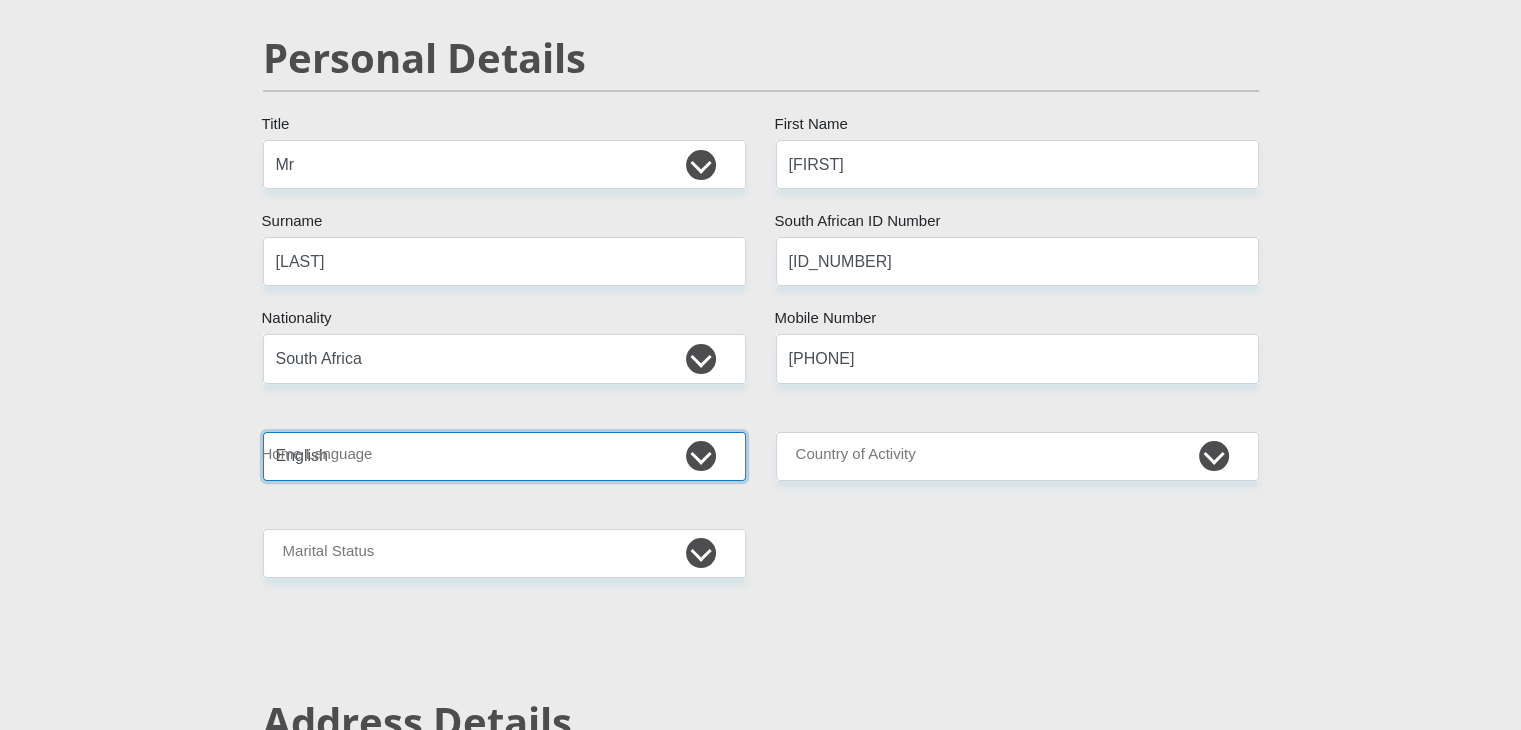 click on "Afrikaans
English
Sepedi
South Ndebele
Southern Sotho
Swati
Tsonga
Tswana
Venda
Xhosa
Zulu
Other" at bounding box center (504, 456) 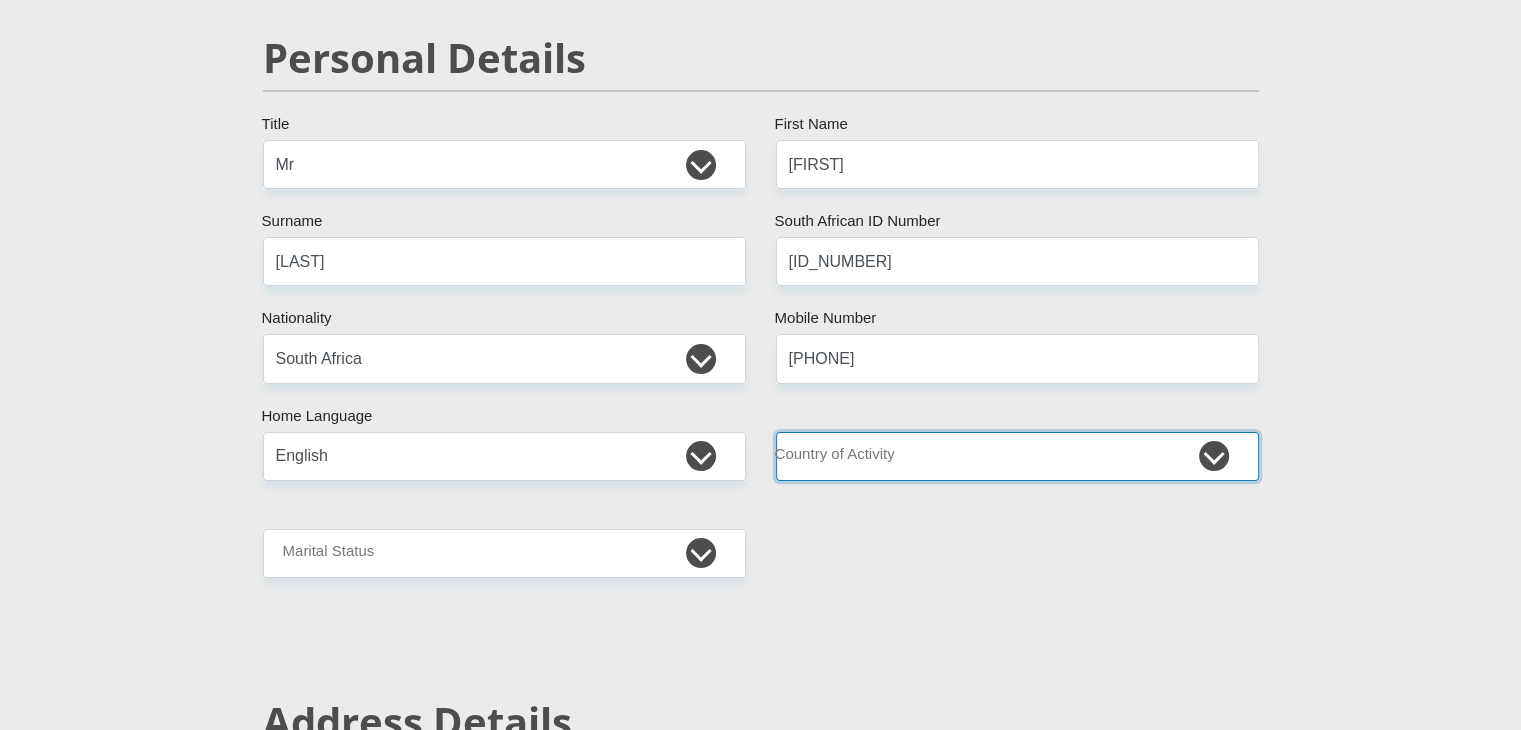 click on "South Africa
Afghanistan
Aland Islands
Albania
Algeria
America Samoa
American Virgin Islands
Andorra
Angola
Anguilla
Antarctica
Antigua and Barbuda
Argentina
Armenia
Aruba
Ascension Island
Australia
Austria
Azerbaijan
Chad" at bounding box center (1017, 456) 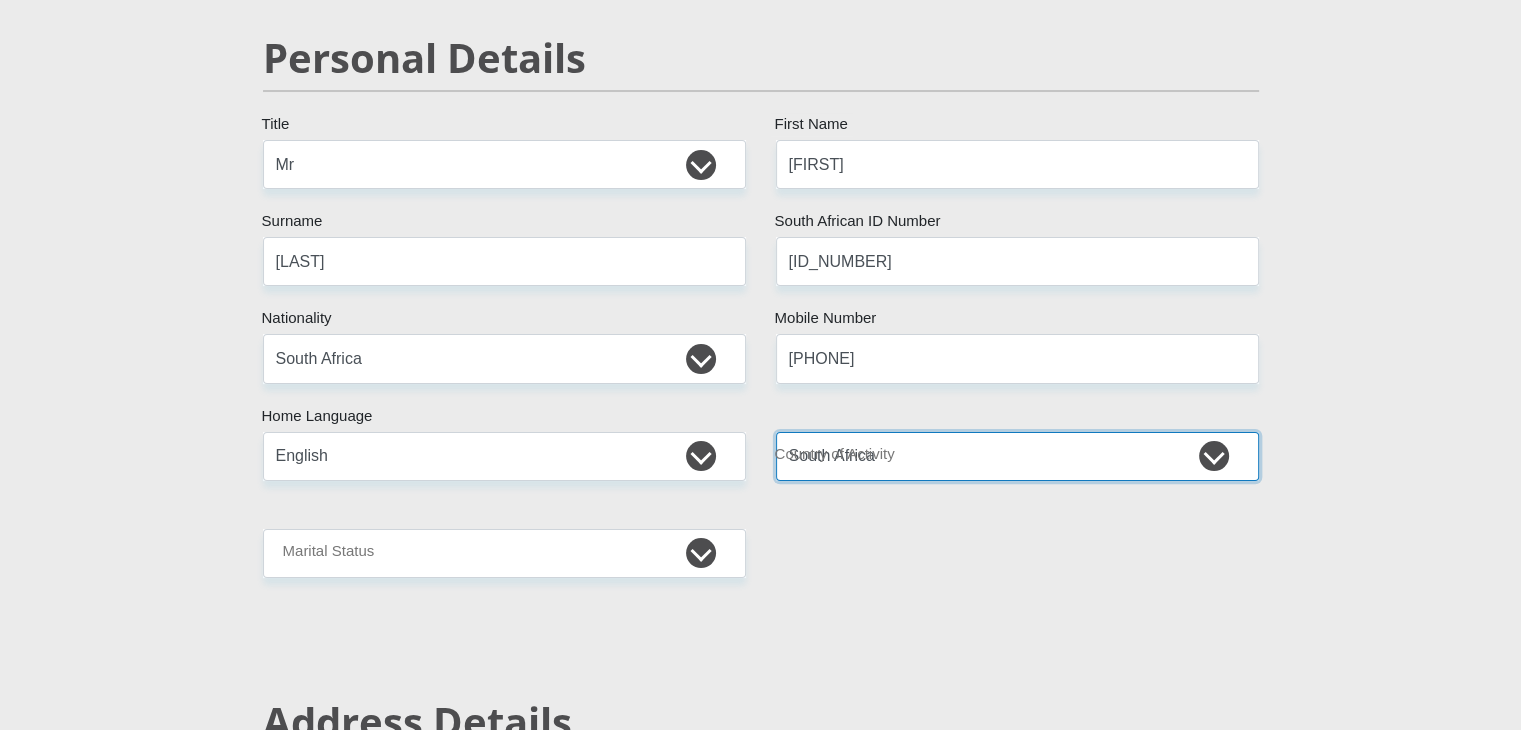 click on "South Africa
Afghanistan
Aland Islands
Albania
Algeria
America Samoa
American Virgin Islands
Andorra
Angola
Anguilla
Antarctica
Antigua and Barbuda
Argentina
Armenia
Aruba
Ascension Island
Australia
Austria
Azerbaijan
Chad" at bounding box center (1017, 456) 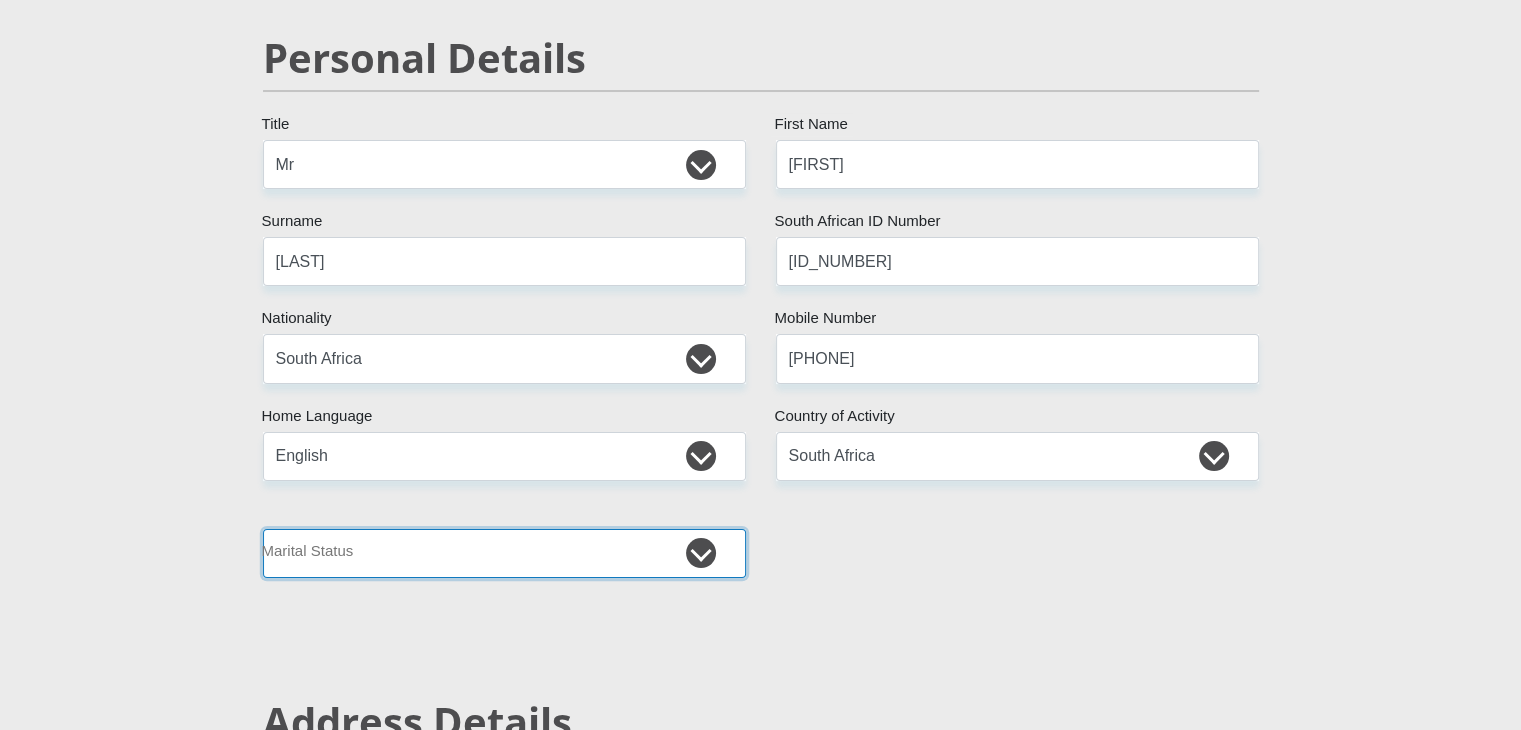 click on "Married ANC
Single
Divorced
Widowed
Married COP or Customary Law" at bounding box center [504, 553] 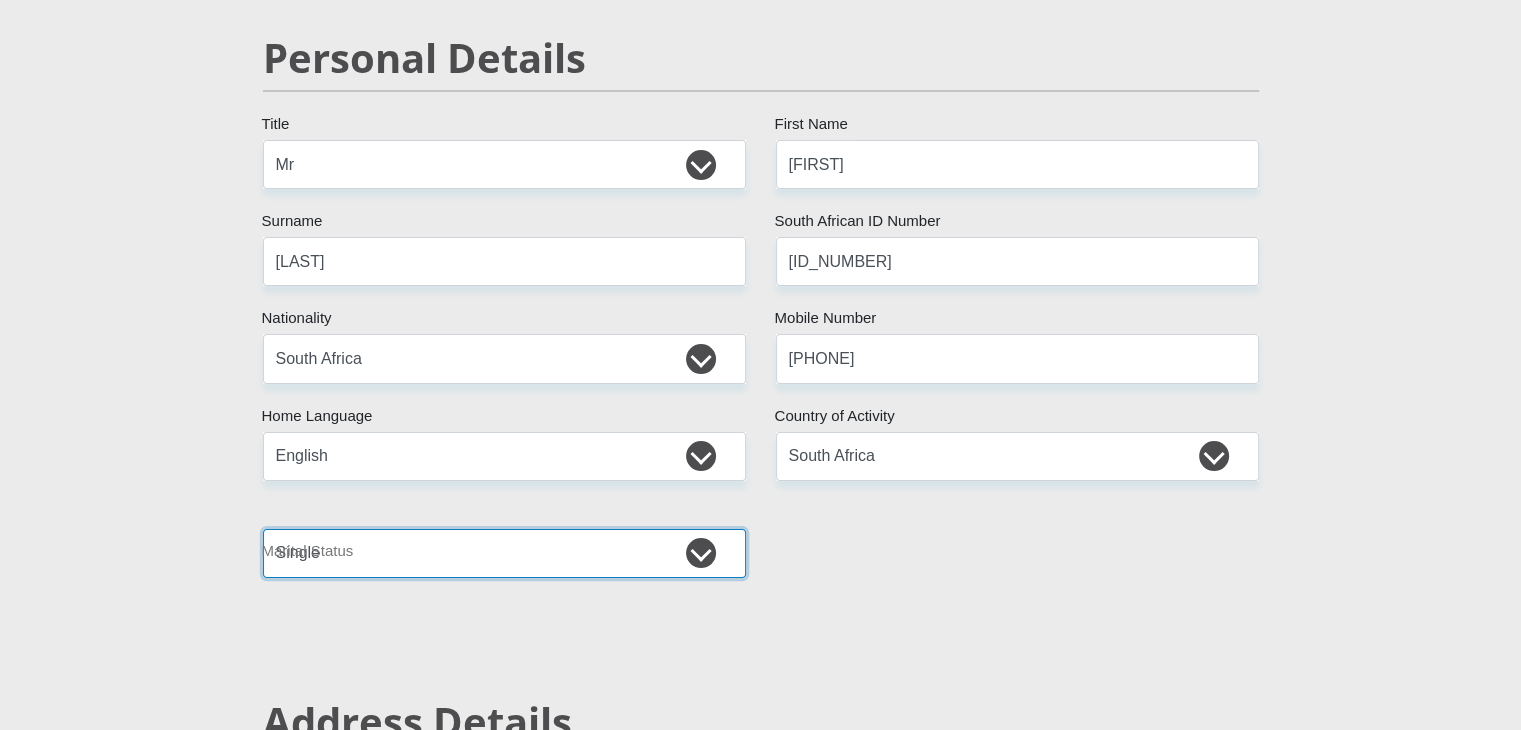 click on "Married ANC
Single
Divorced
Widowed
Married COP or Customary Law" at bounding box center [504, 553] 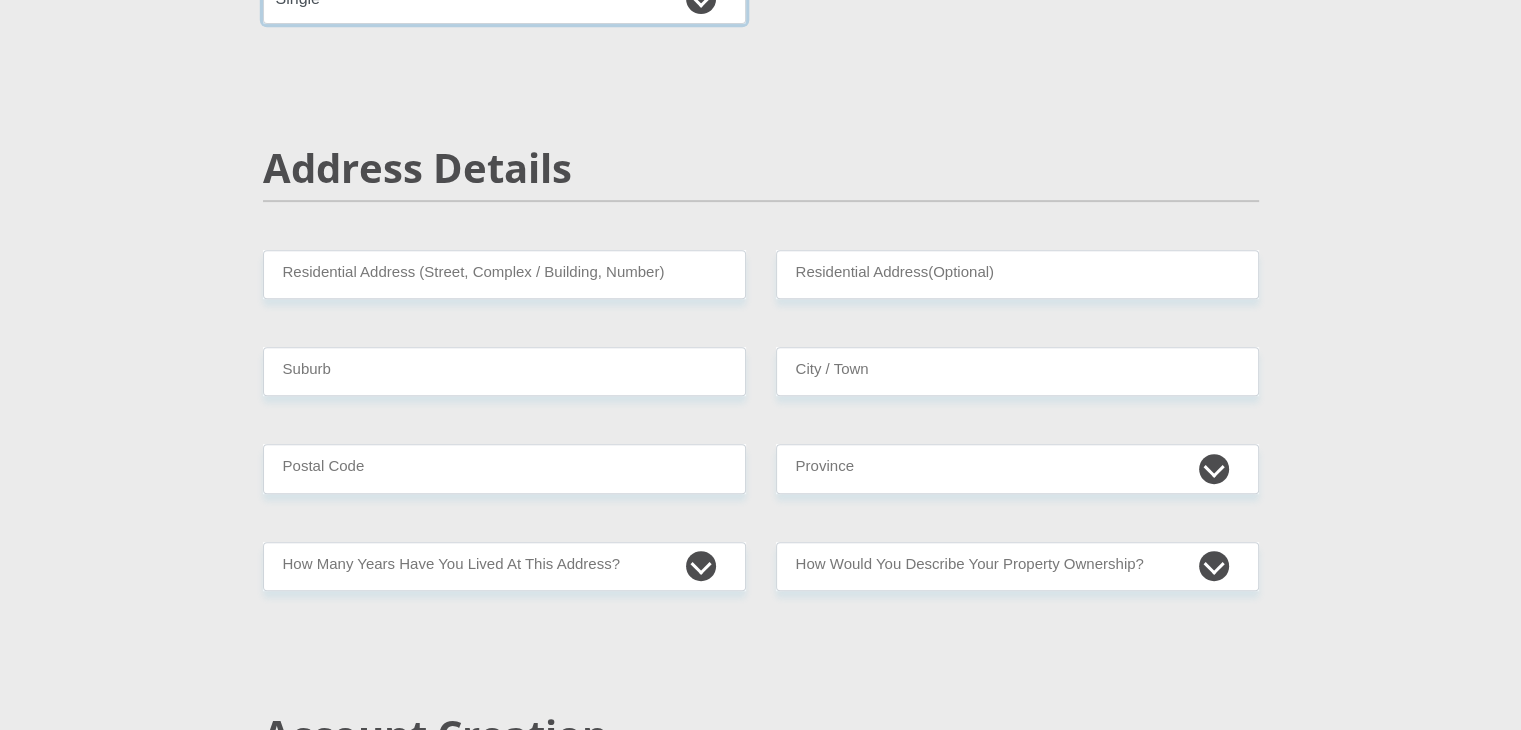 scroll, scrollTop: 756, scrollLeft: 0, axis: vertical 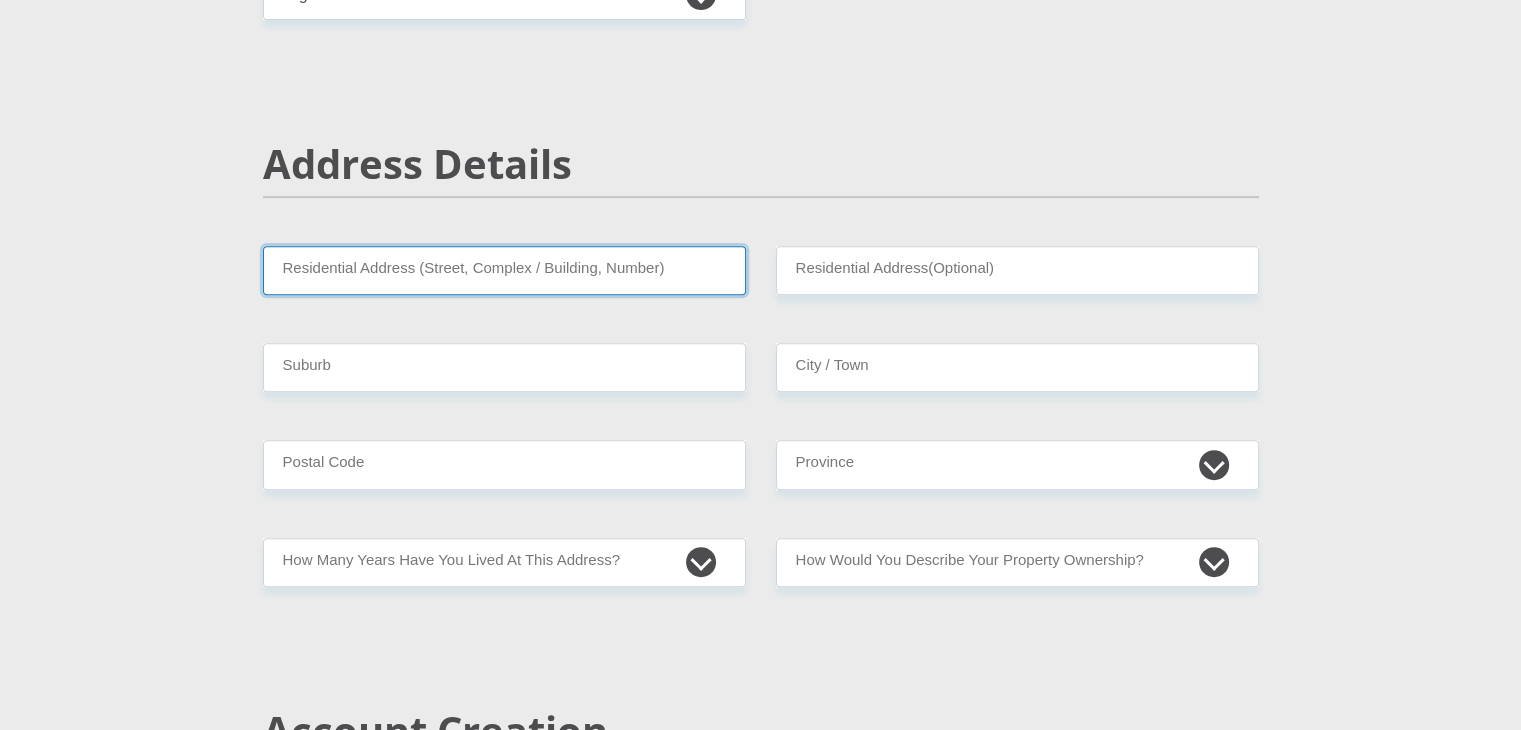click on "Residential Address (Street, Complex / Building, Number)" at bounding box center (504, 270) 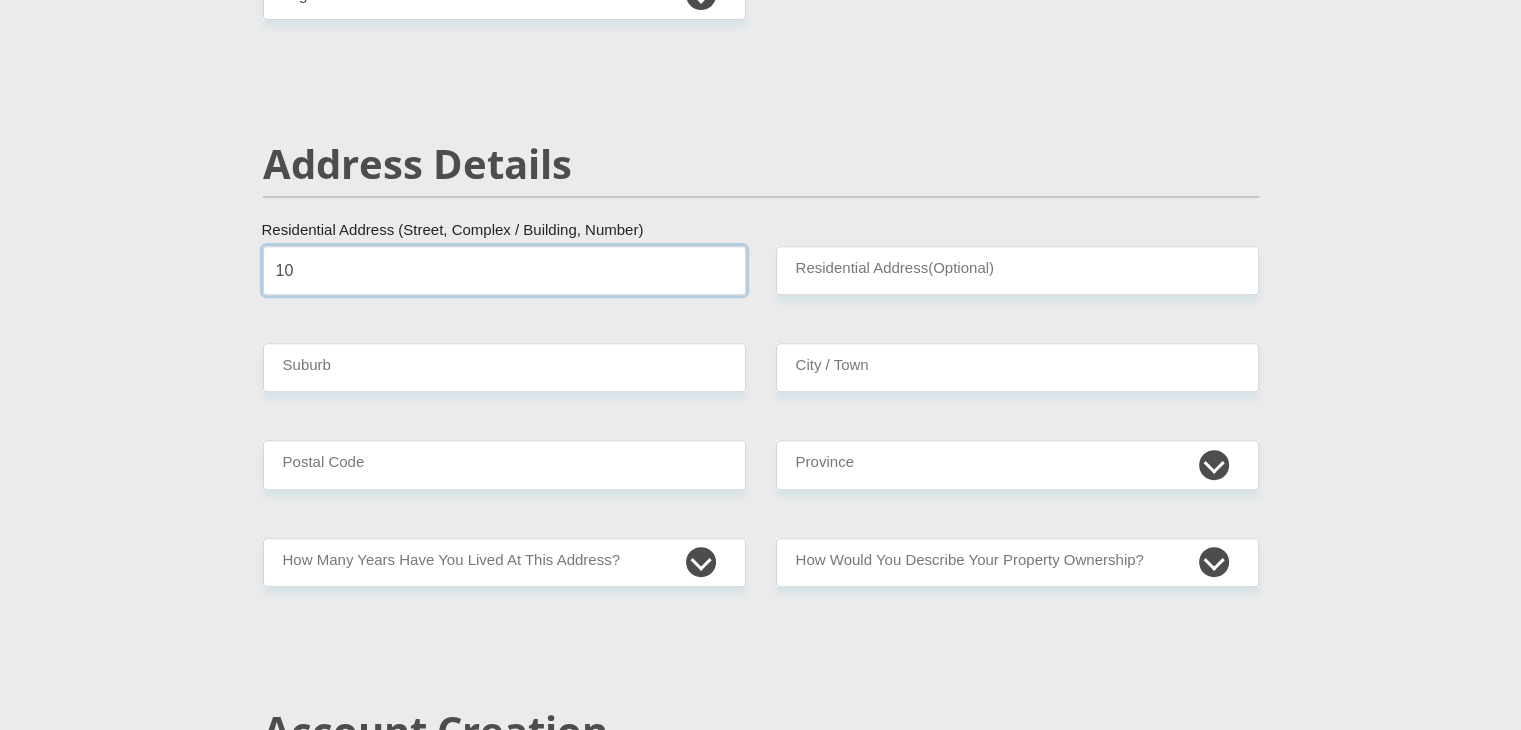 type on "1" 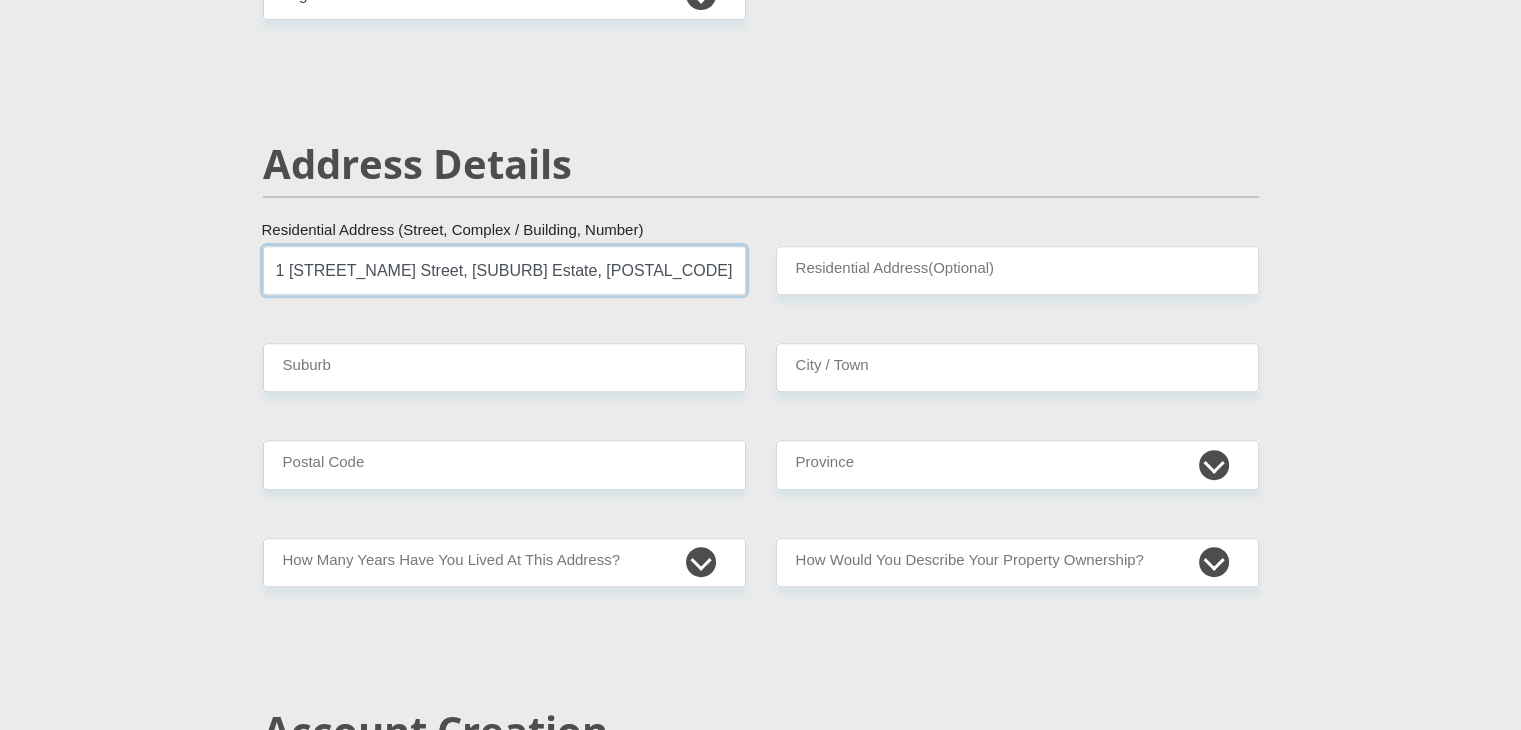 type on "1 [STREET_NAME] Street, [SUBURB] Estate, [POSTAL_CODE]" 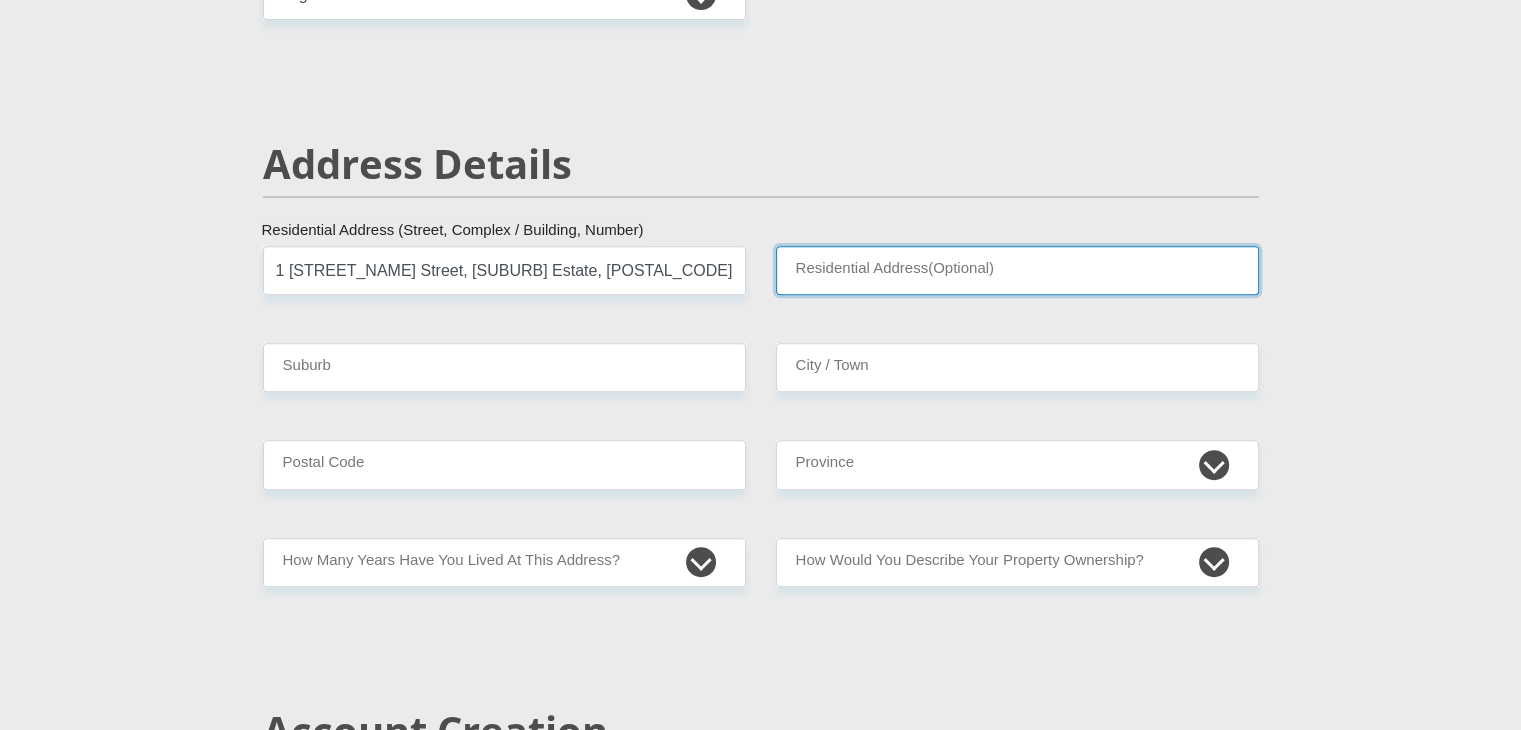 click on "Residential Address(Optional)" at bounding box center [1017, 270] 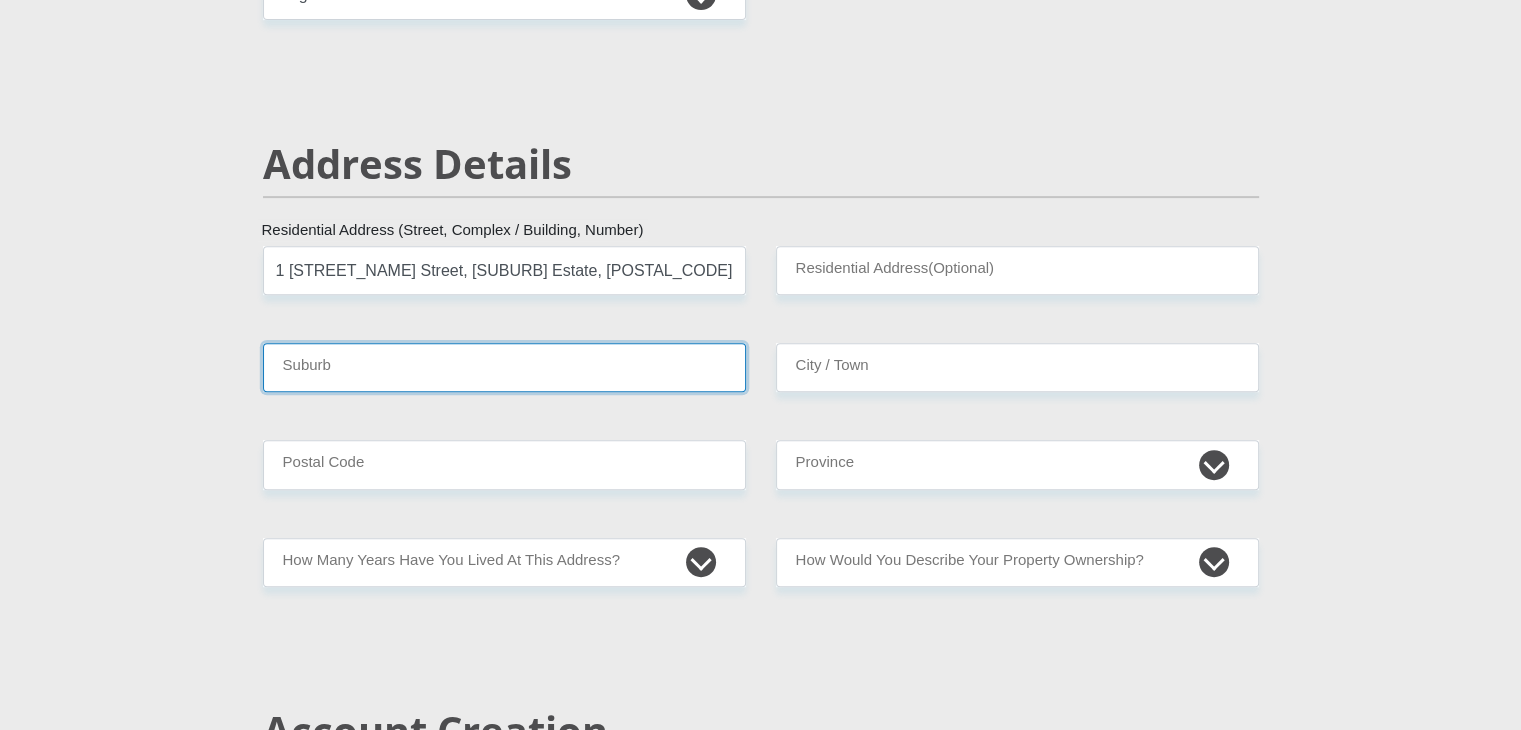click on "Suburb" at bounding box center (504, 367) 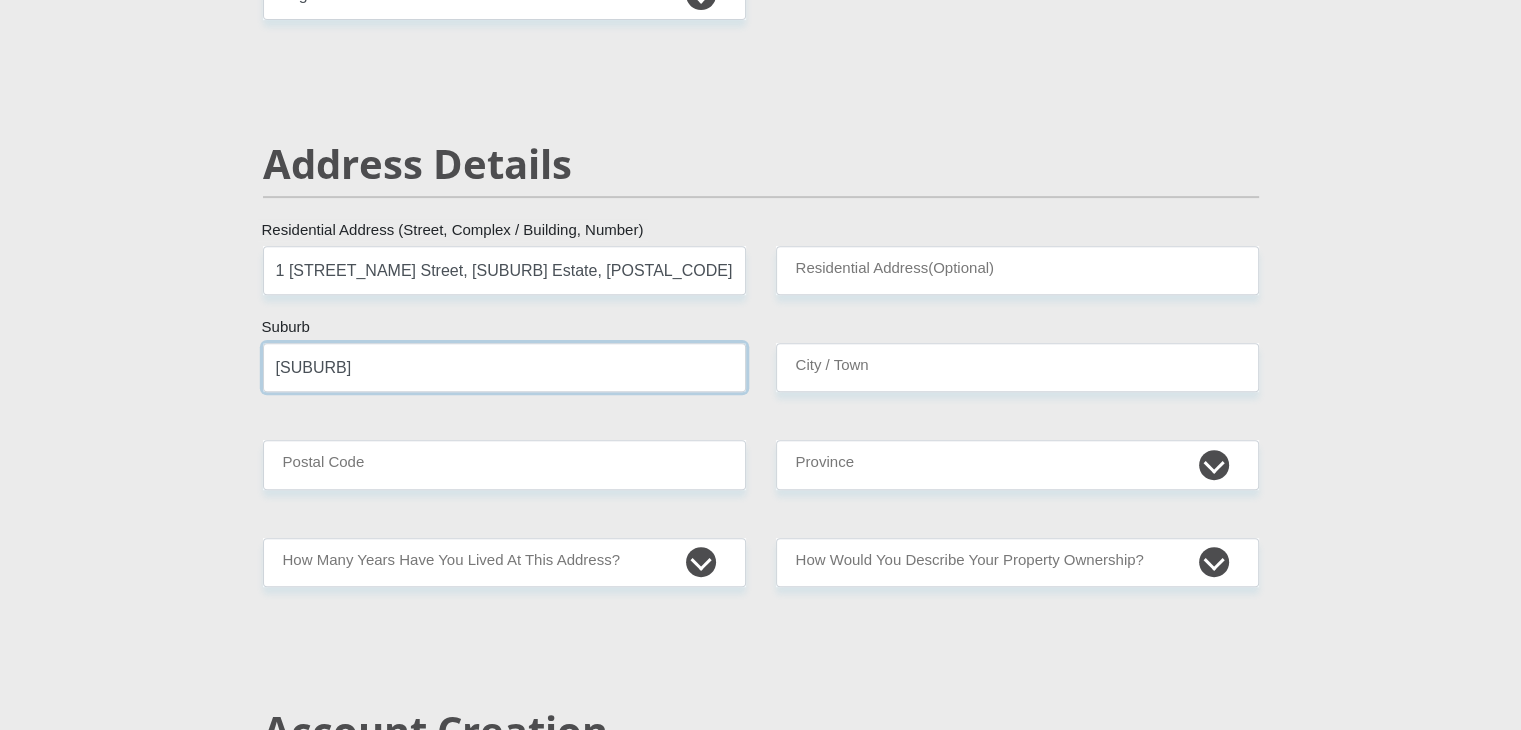 type on "[SUBURB]" 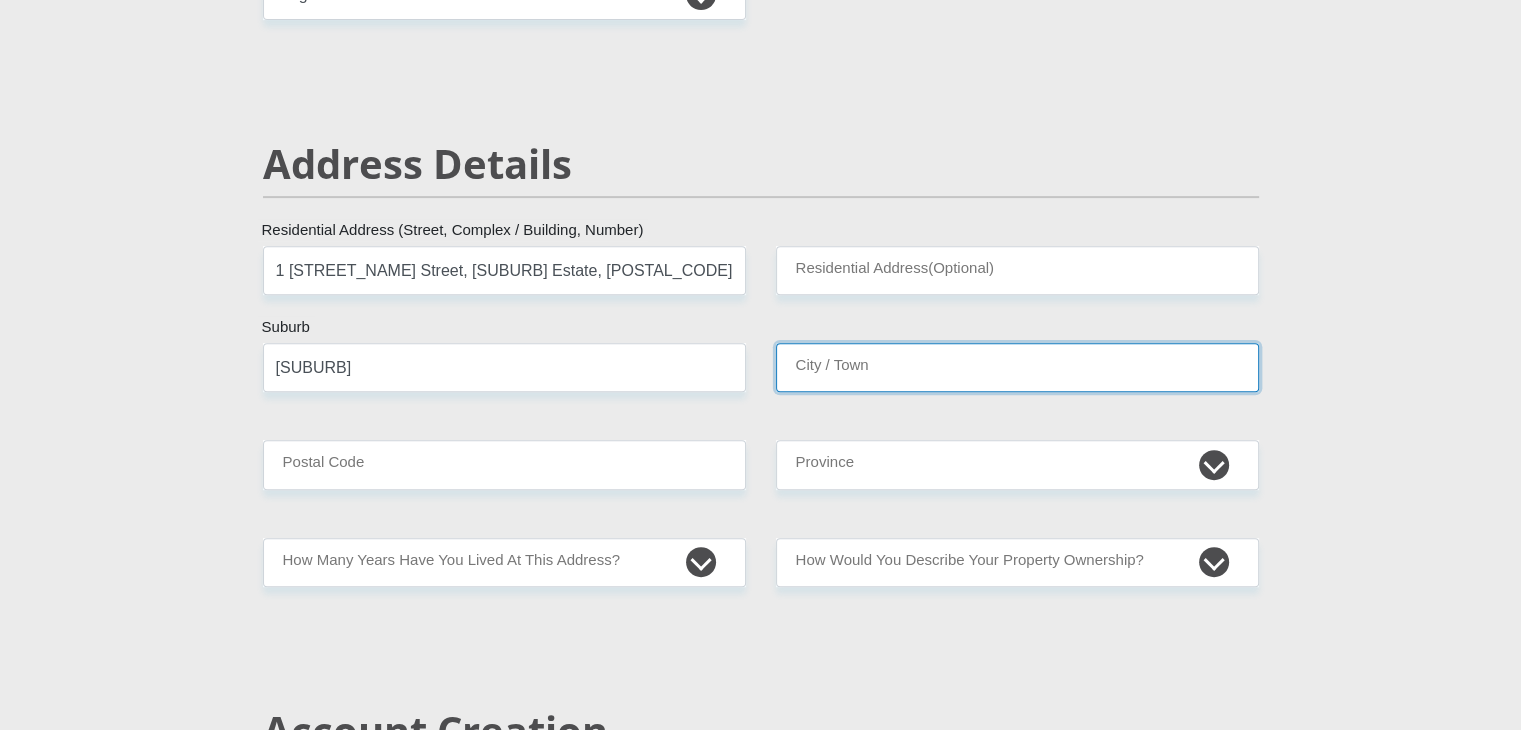 click on "City / Town" at bounding box center (1017, 367) 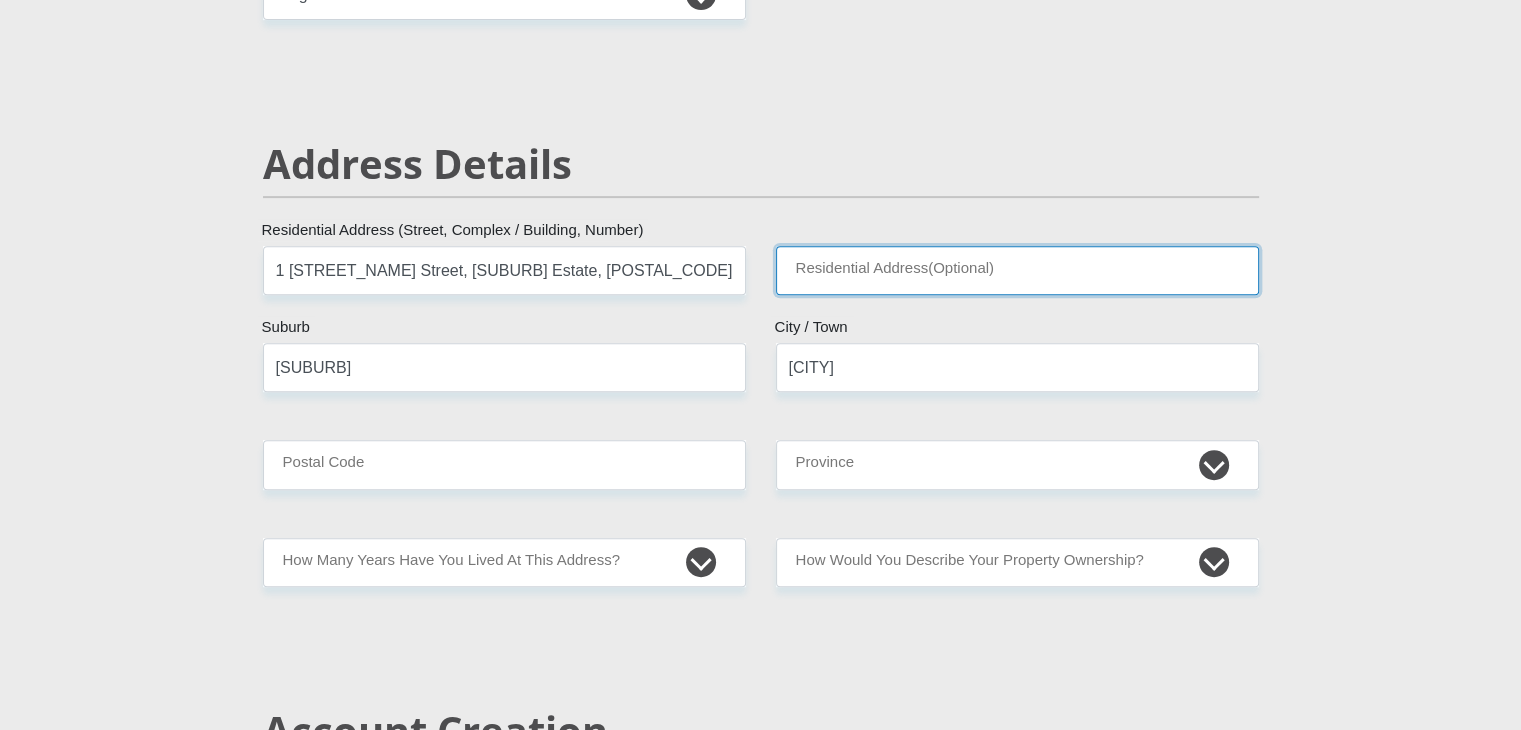 type on "[SUBURB]" 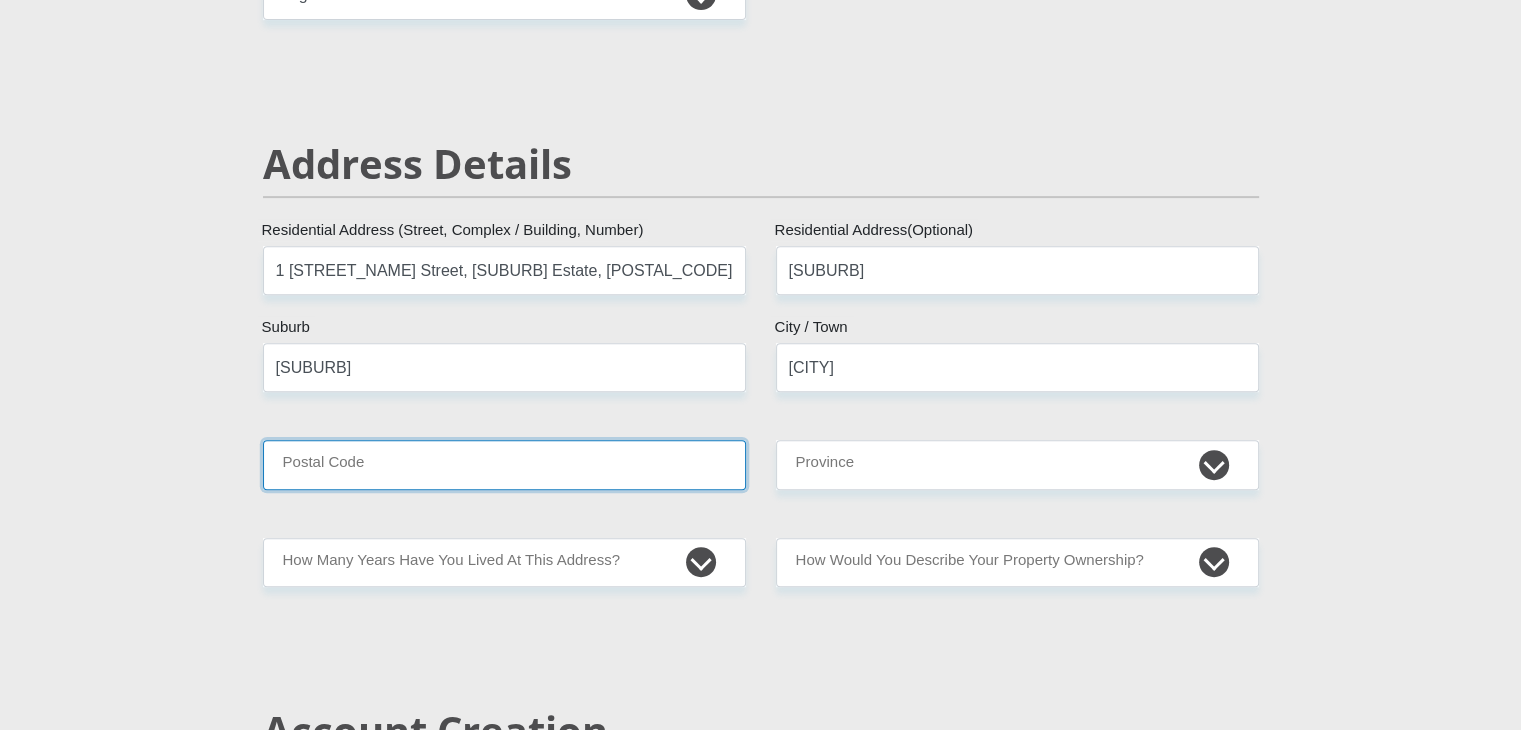 type on "7441" 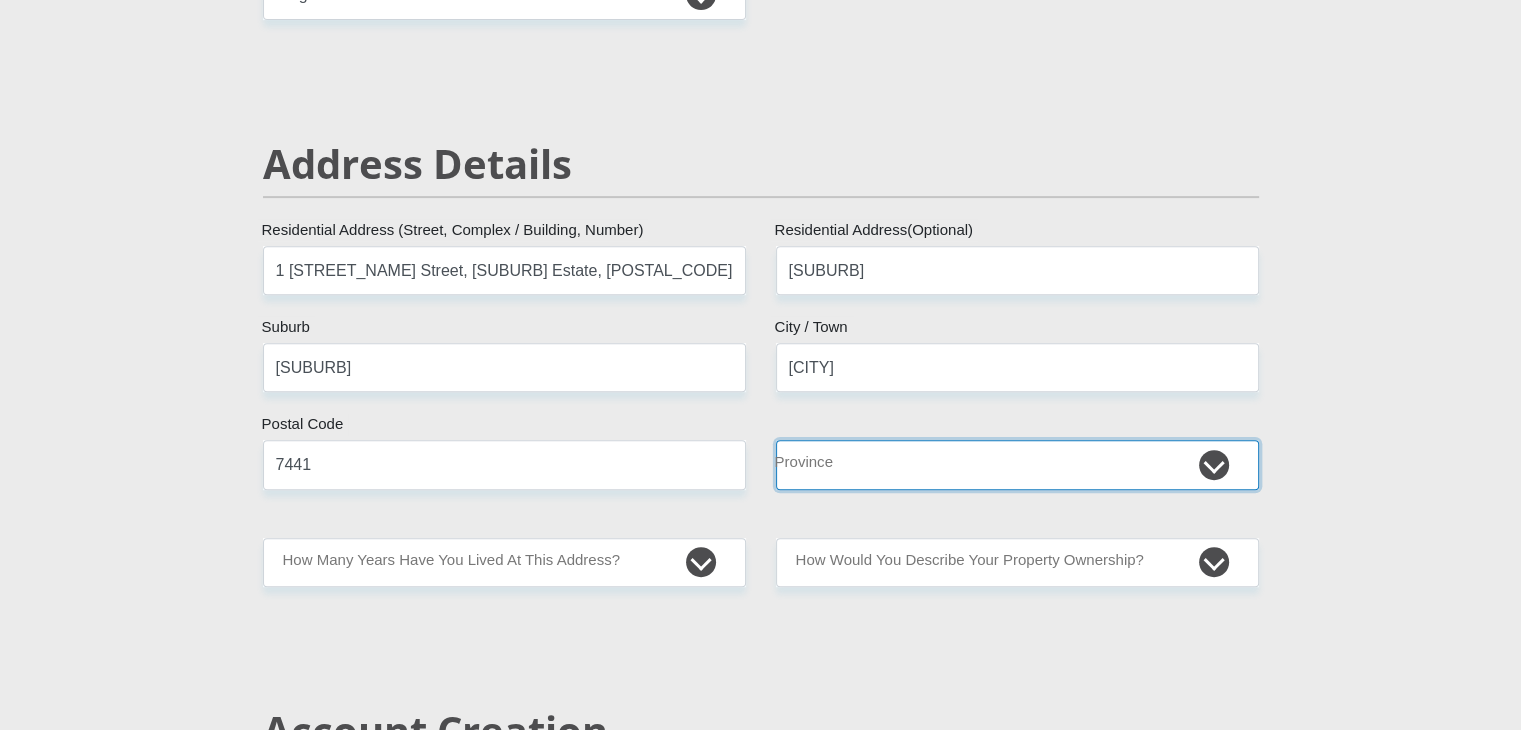 select on "Gauteng" 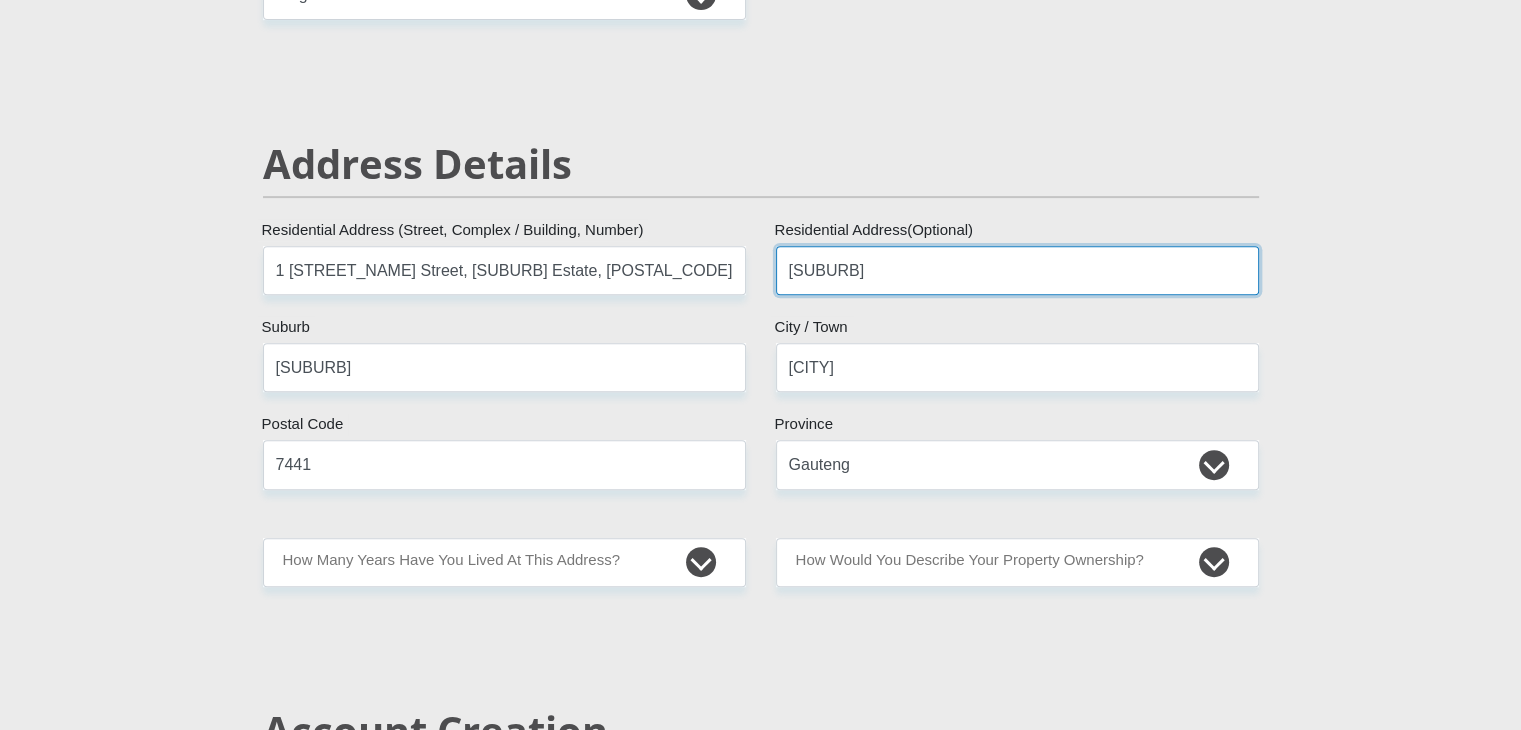 click on "[SUBURB]" at bounding box center [1017, 270] 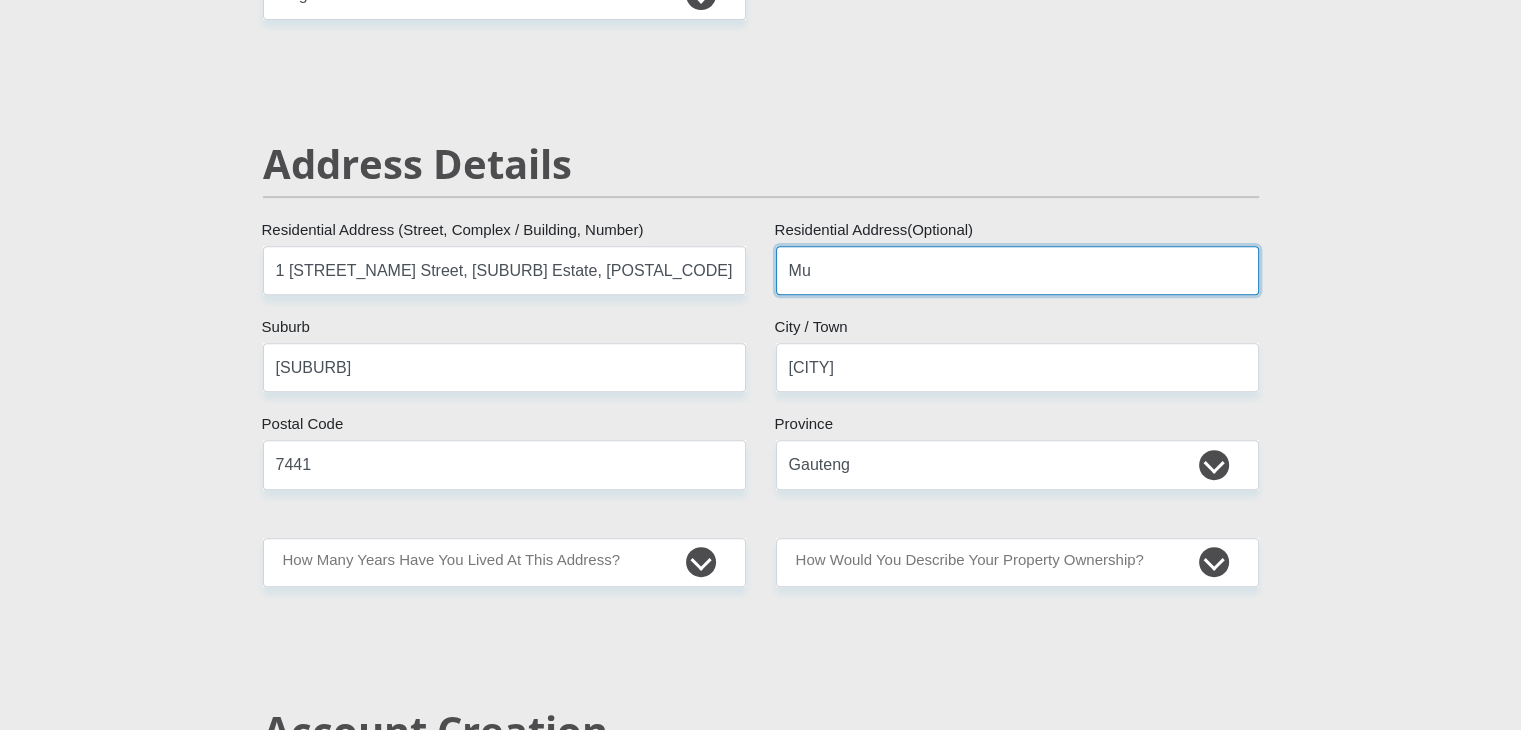 type on "M" 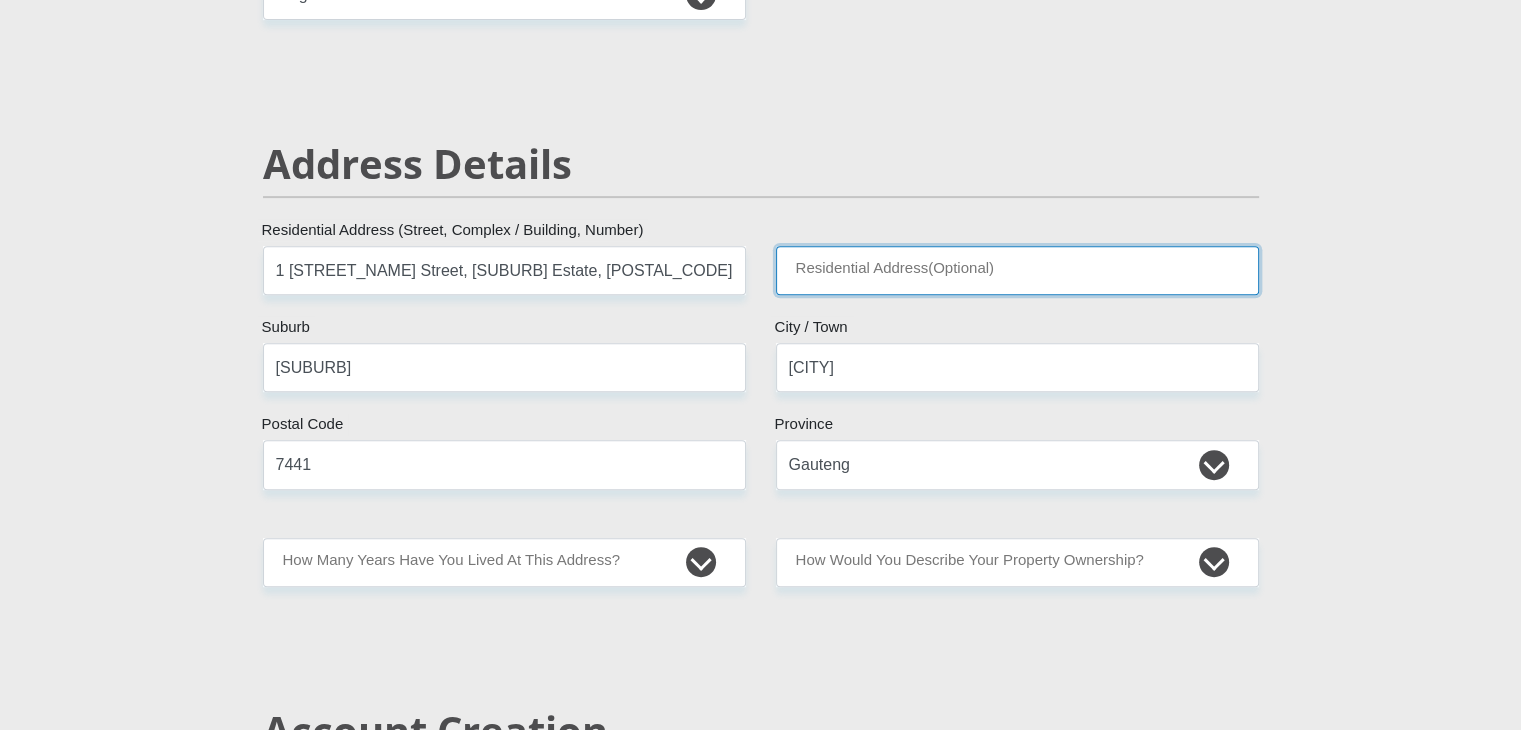 type 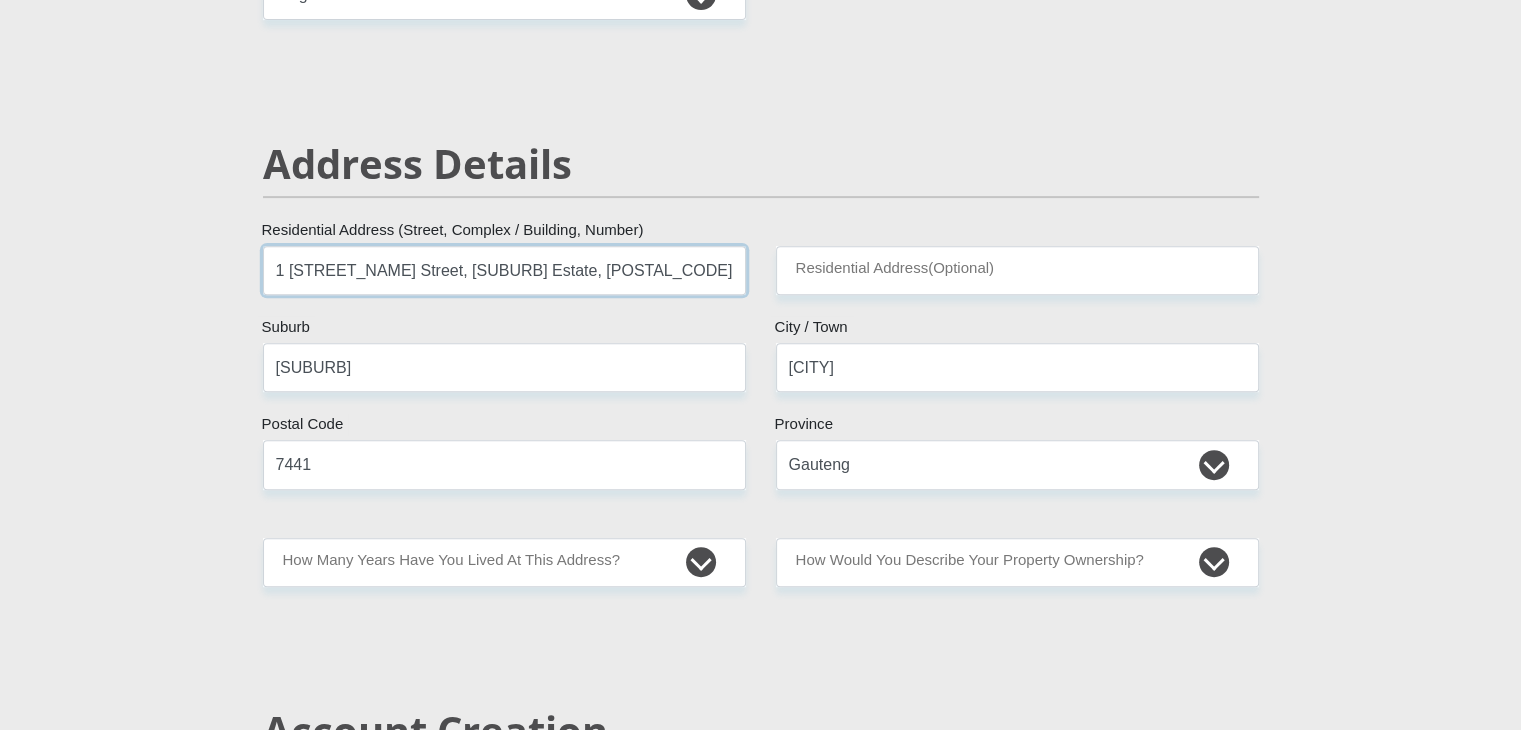 click on "1 [STREET_NAME] Street, [SUBURB] Estate, [POSTAL_CODE]" at bounding box center [504, 270] 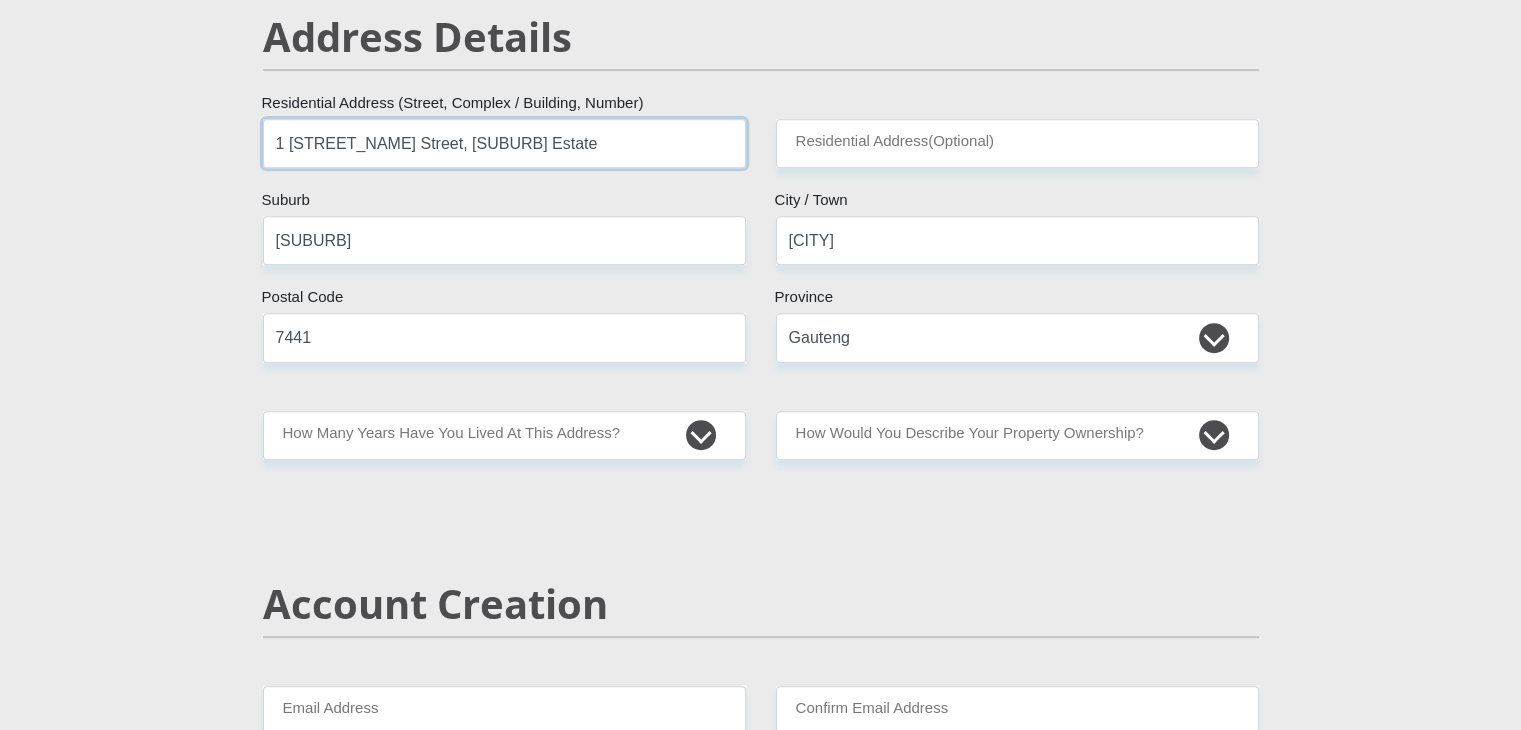 scroll, scrollTop: 884, scrollLeft: 0, axis: vertical 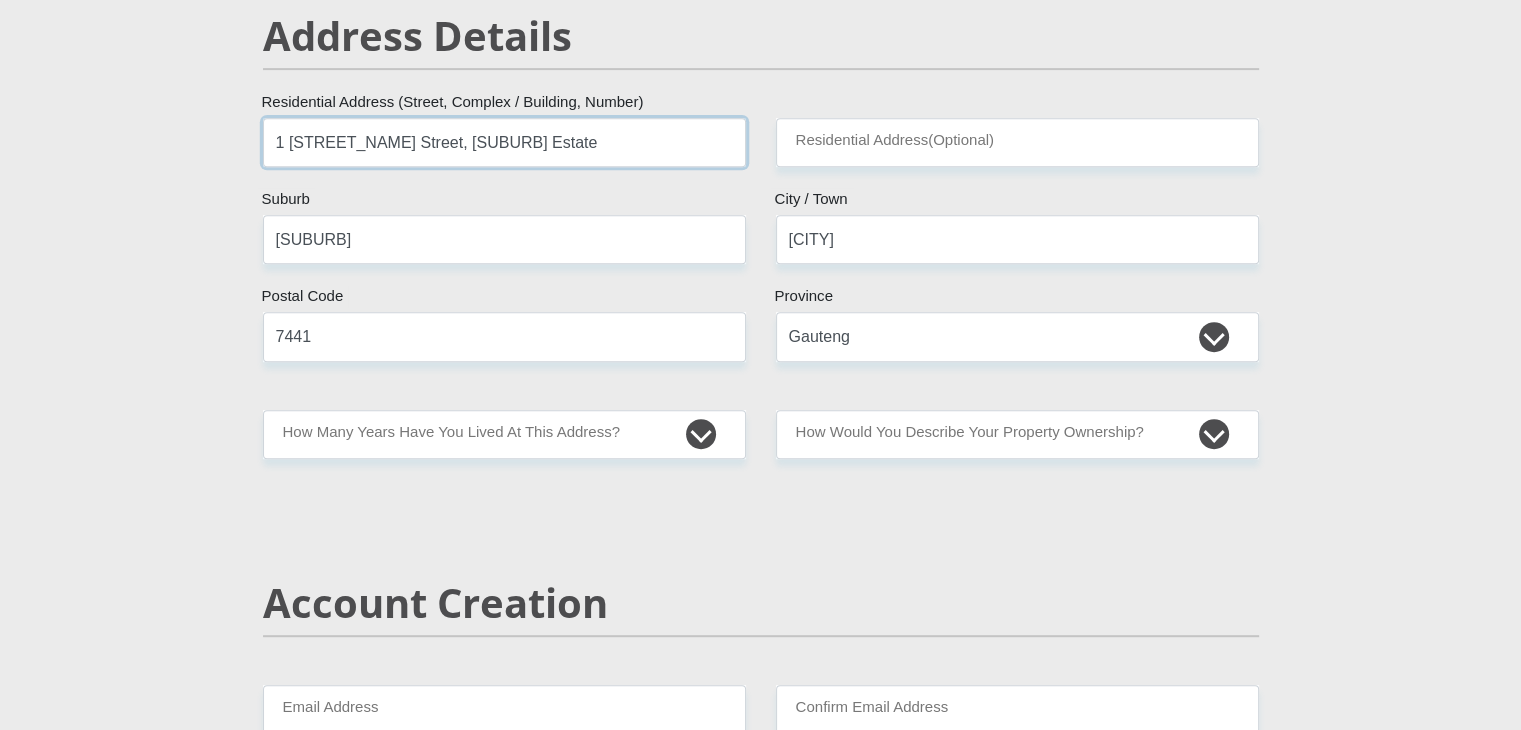 type on "1 [STREET_NAME] Street, [SUBURB] Estate" 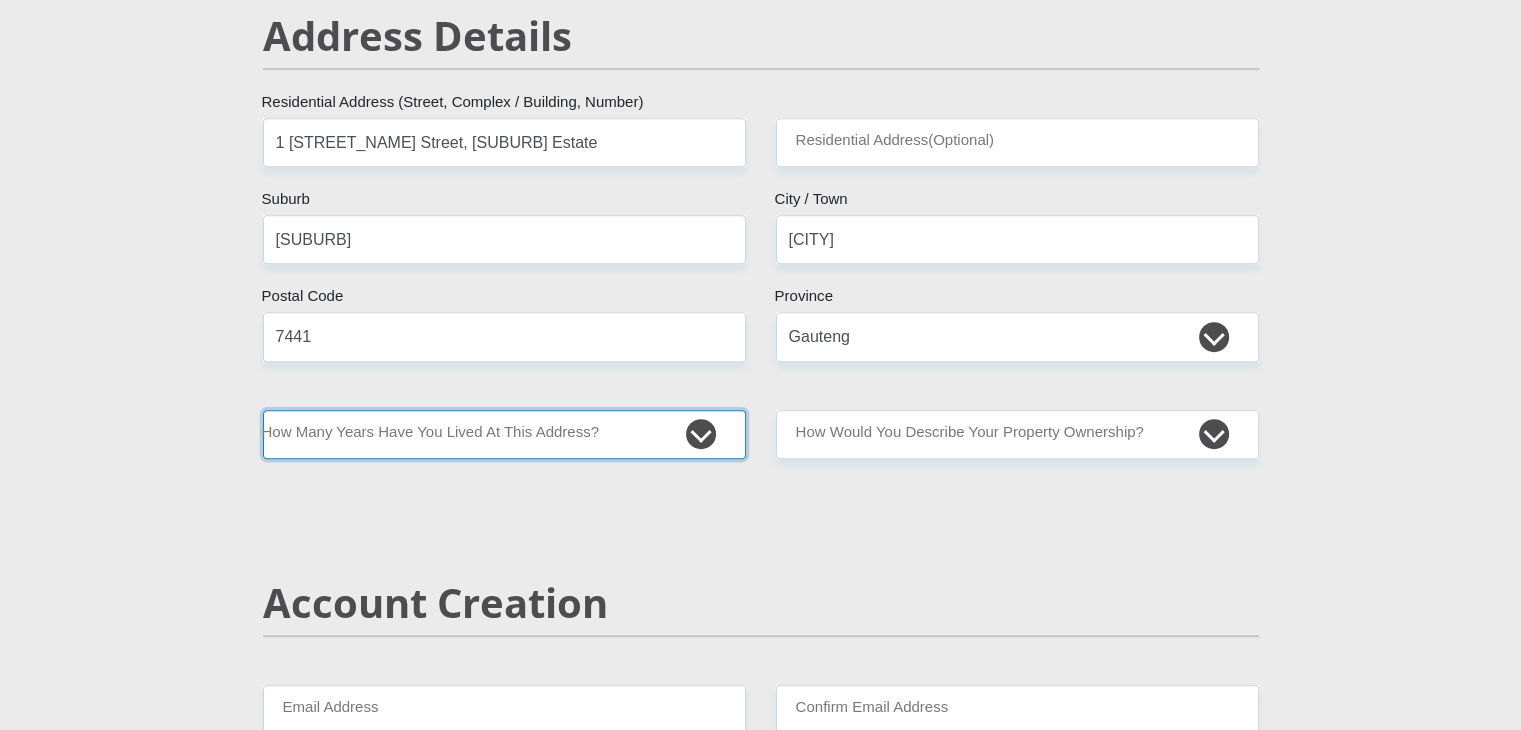 click on "less than 1 year
1-3 years
3-5 years
5+ years" at bounding box center [504, 434] 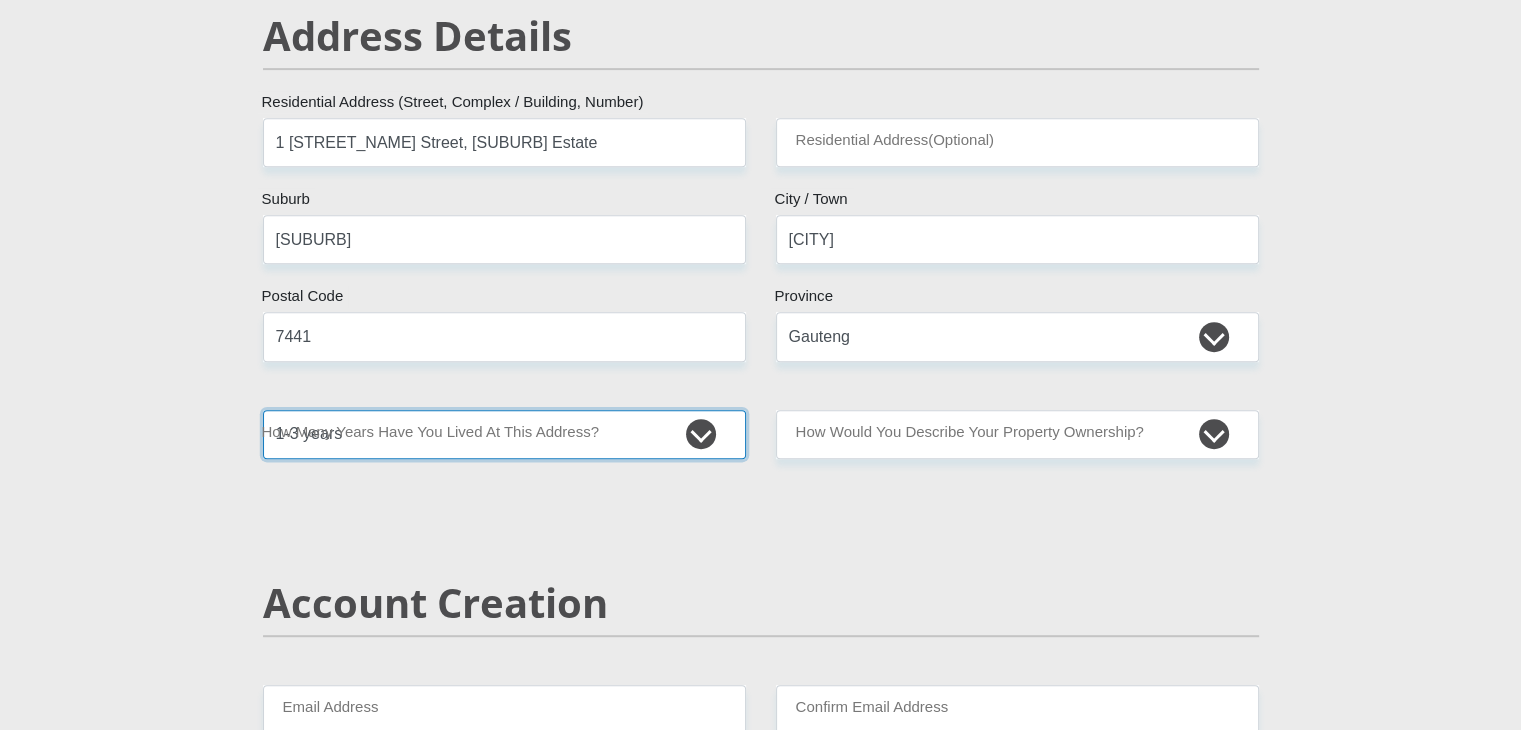 click on "less than 1 year
1-3 years
3-5 years
5+ years" at bounding box center (504, 434) 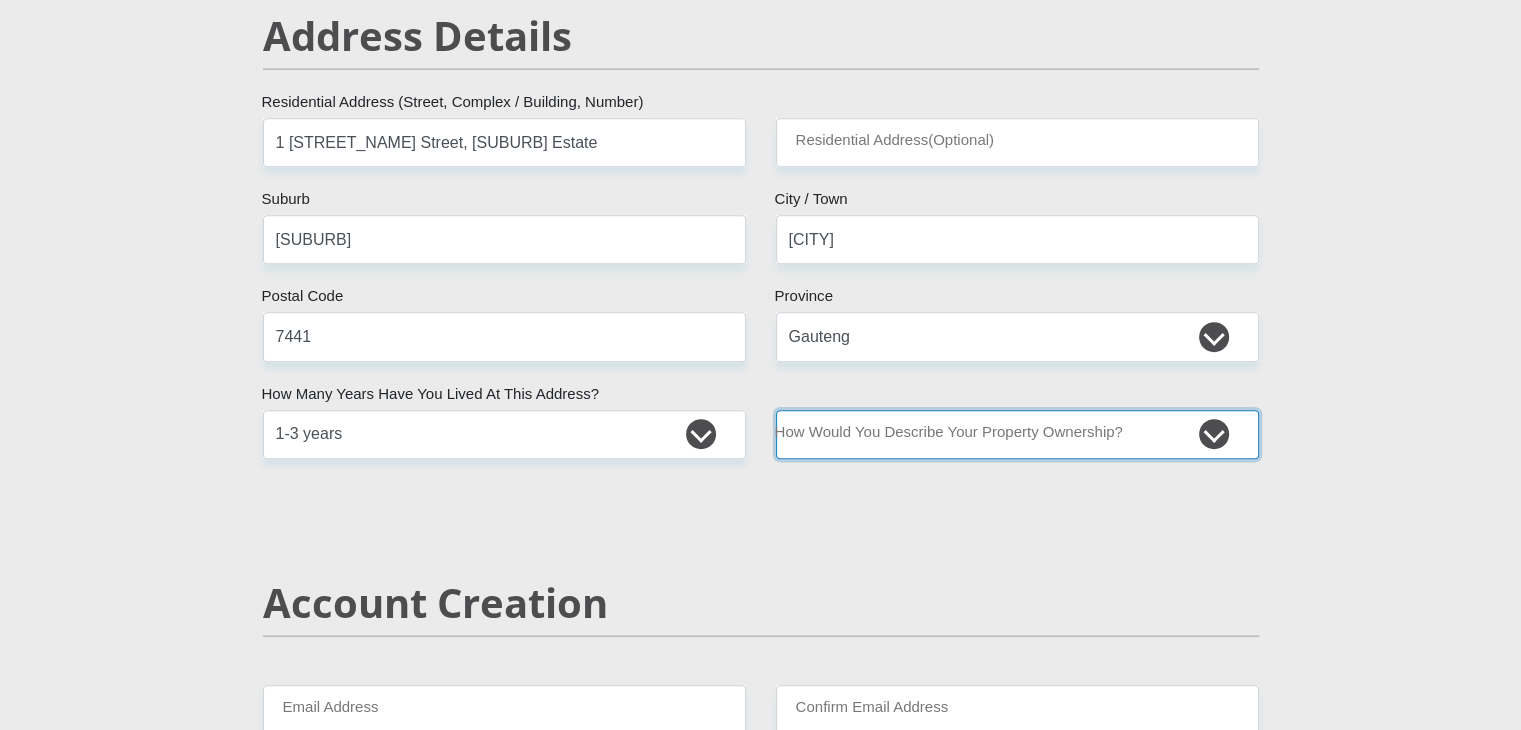 click on "Owned
Rented
Family Owned
Company Dwelling" at bounding box center (1017, 434) 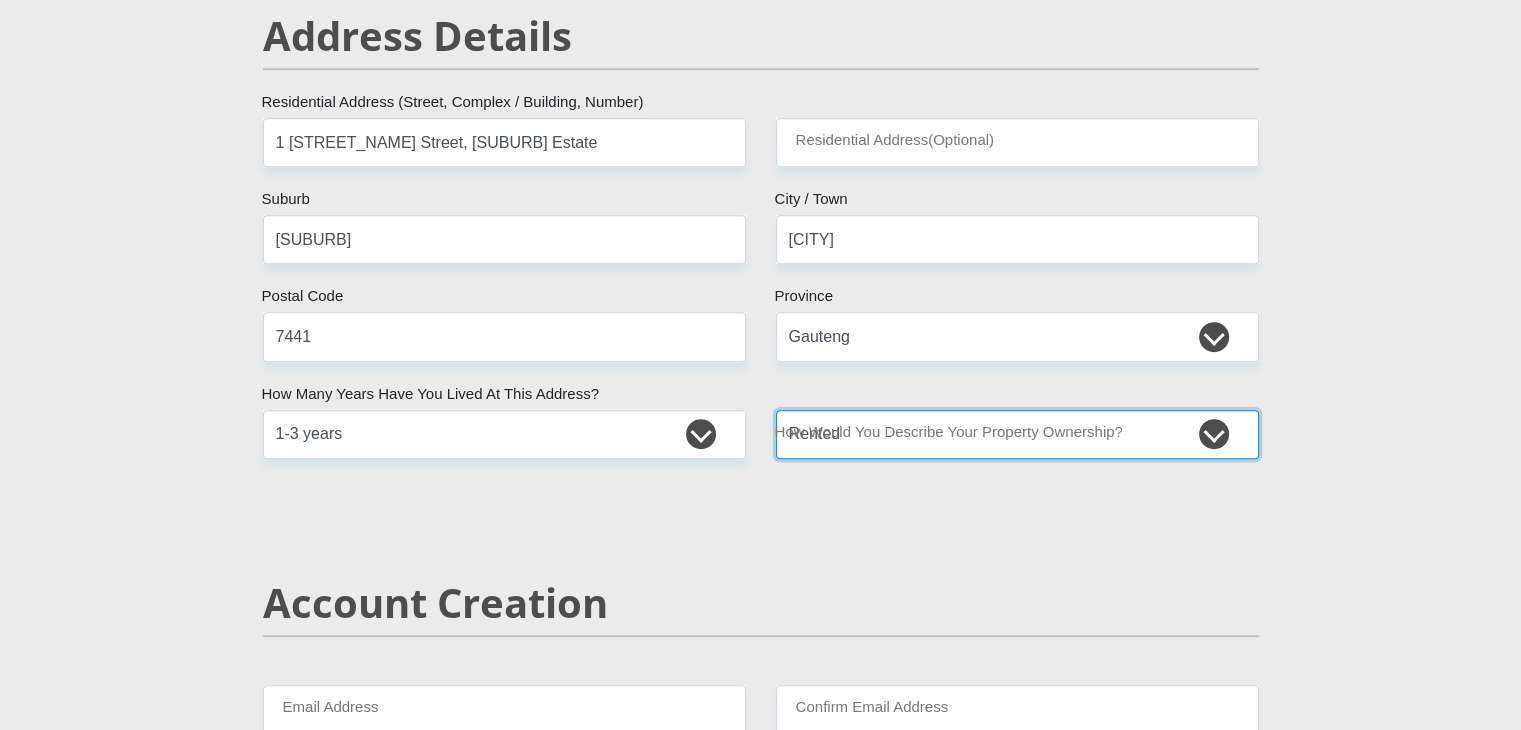 click on "Owned
Rented
Family Owned
Company Dwelling" at bounding box center (1017, 434) 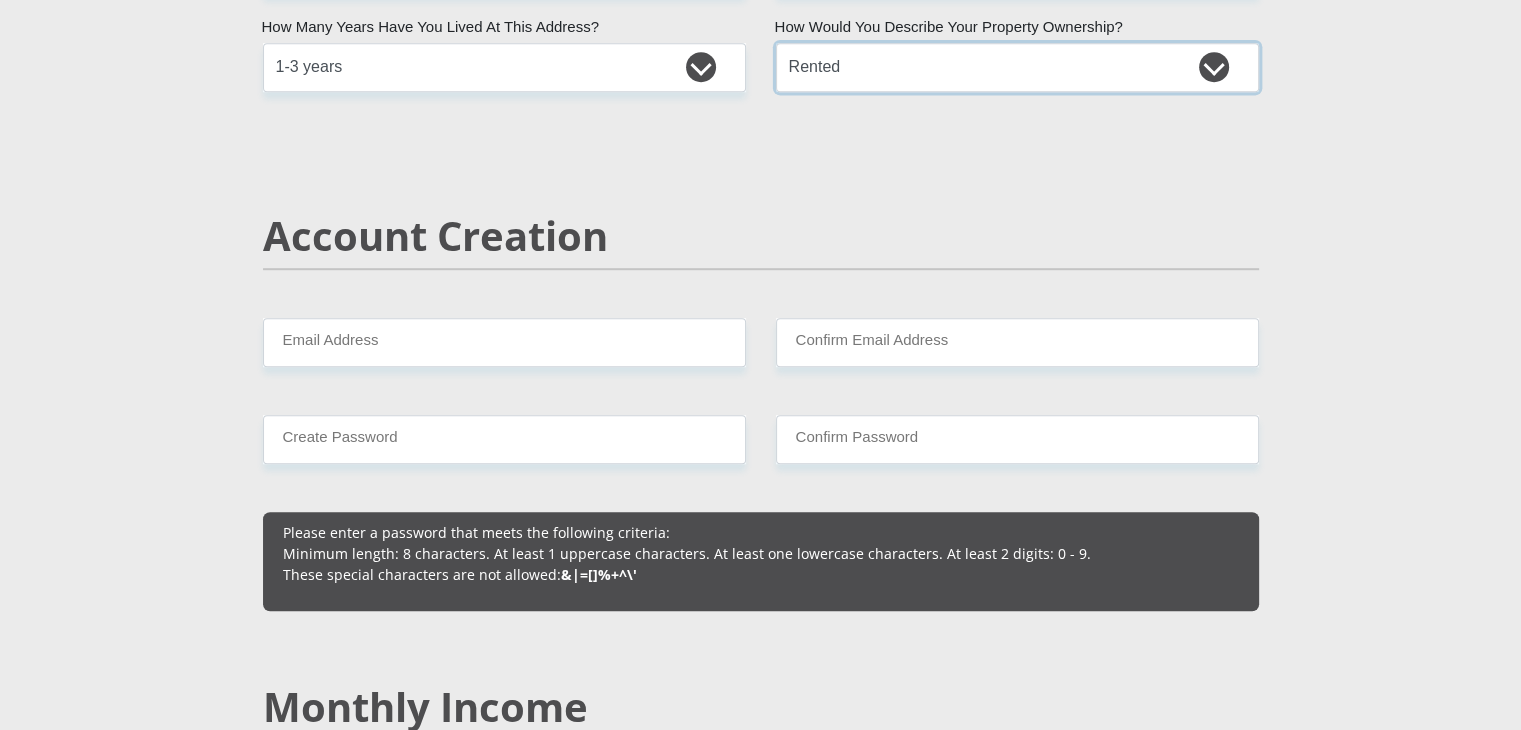 scroll, scrollTop: 1252, scrollLeft: 0, axis: vertical 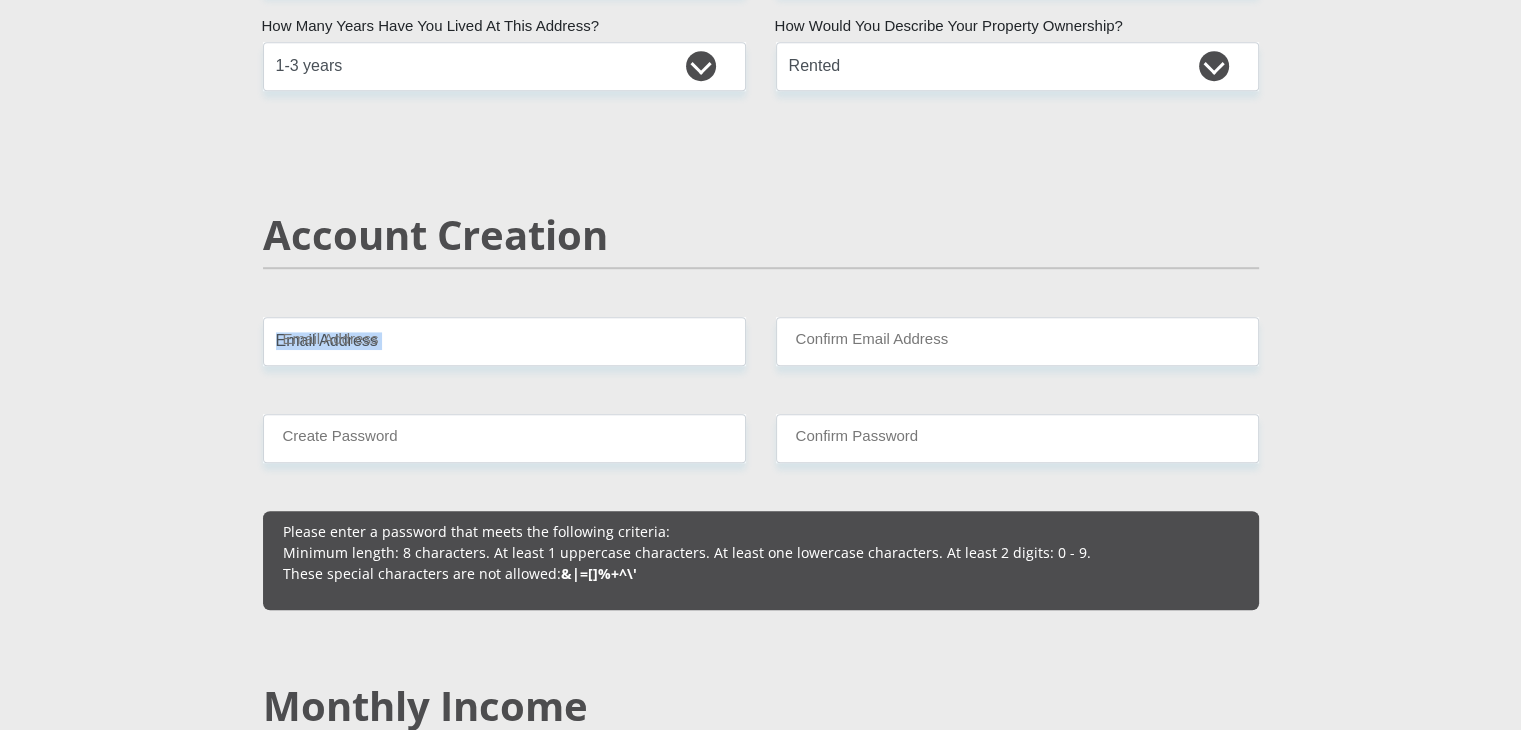 drag, startPoint x: 656, startPoint y: 368, endPoint x: 661, endPoint y: 357, distance: 12.083046 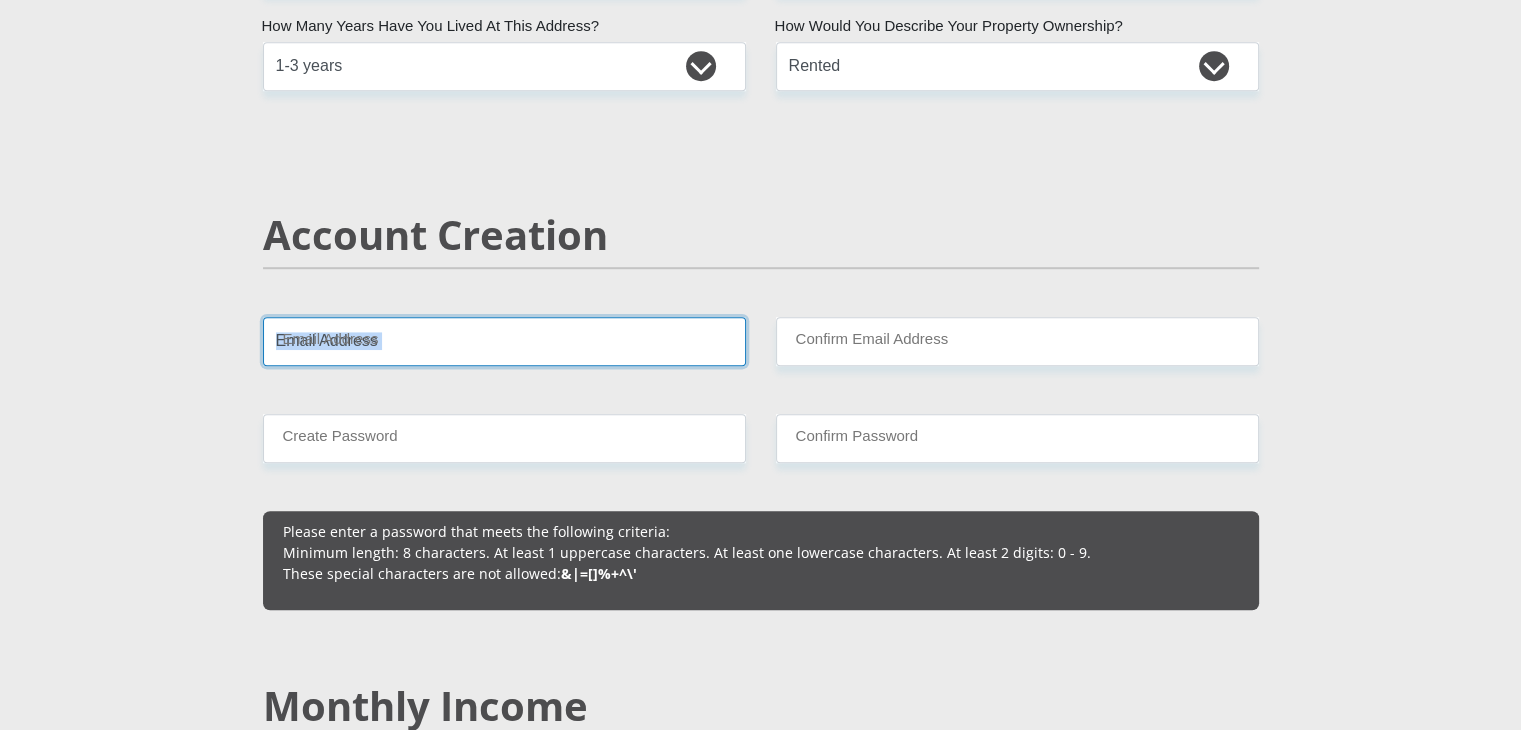 click on "Email Address" at bounding box center (504, 341) 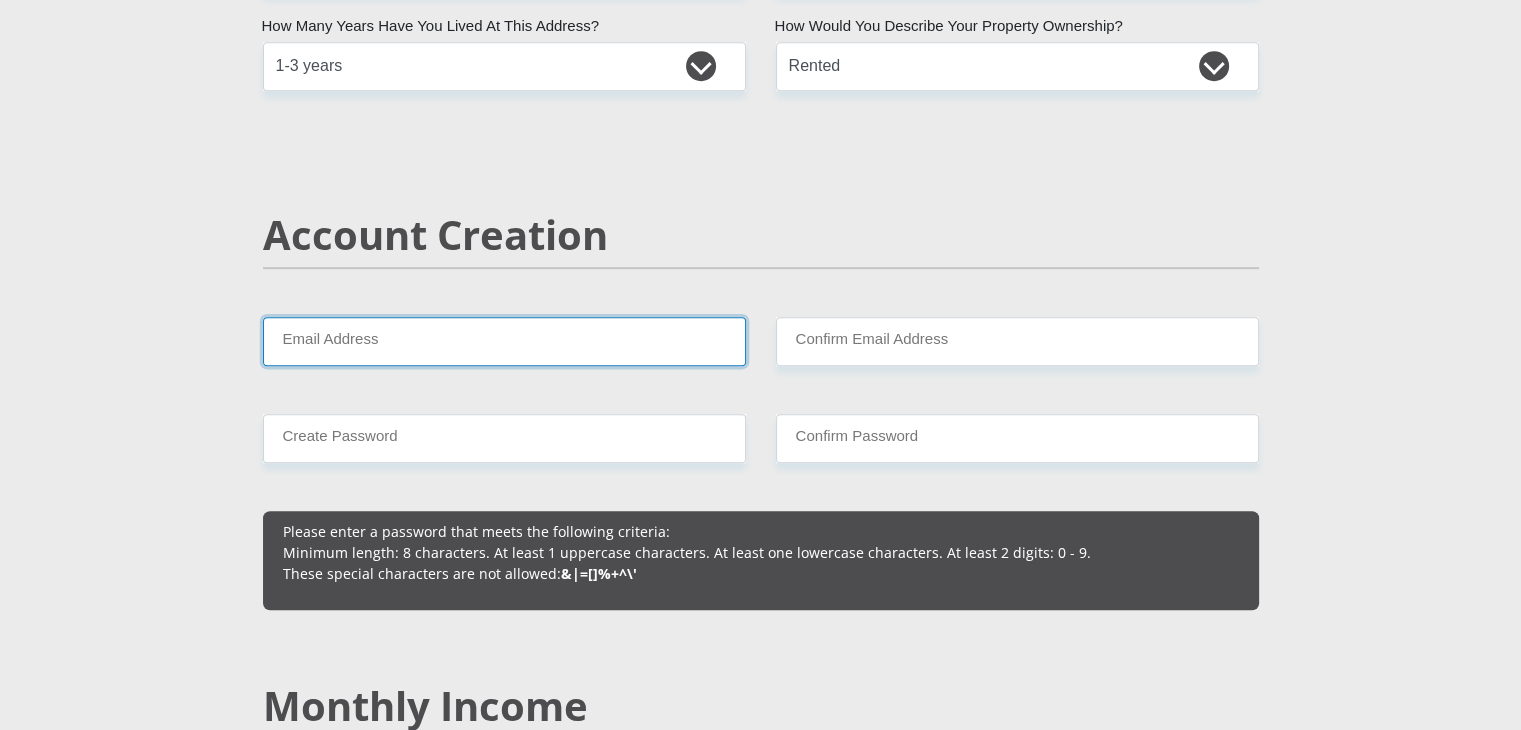 type on "[EMAIL]" 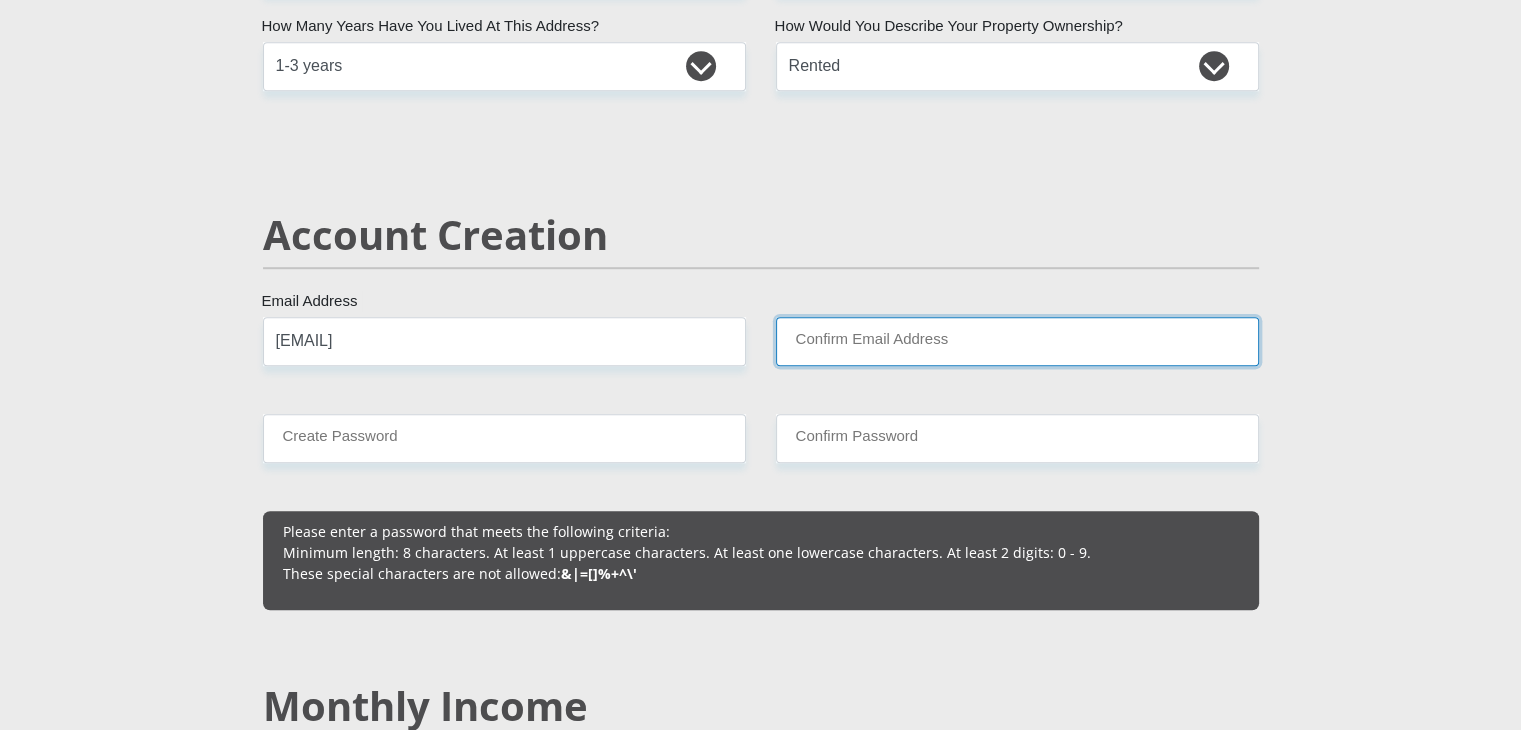 type on "[EMAIL]" 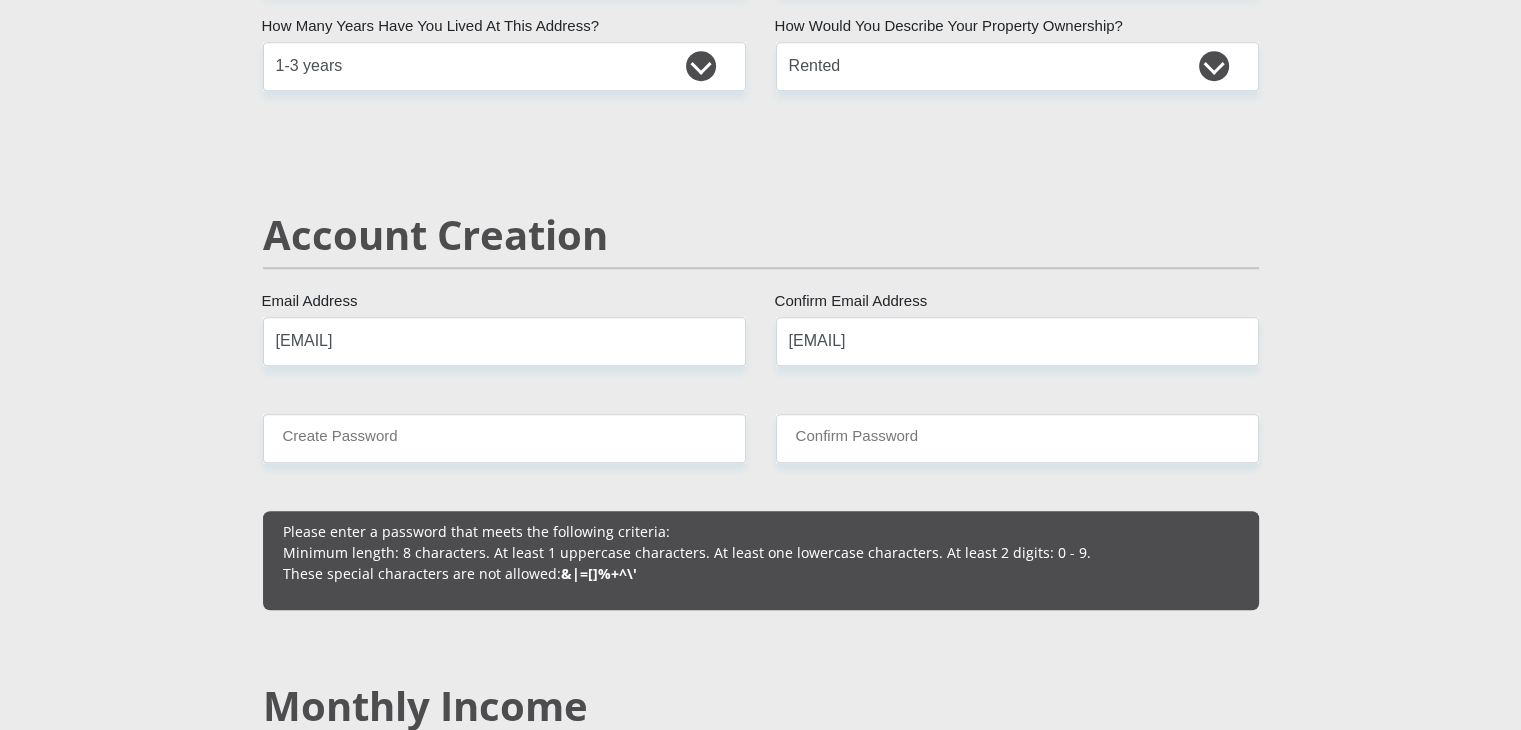 type 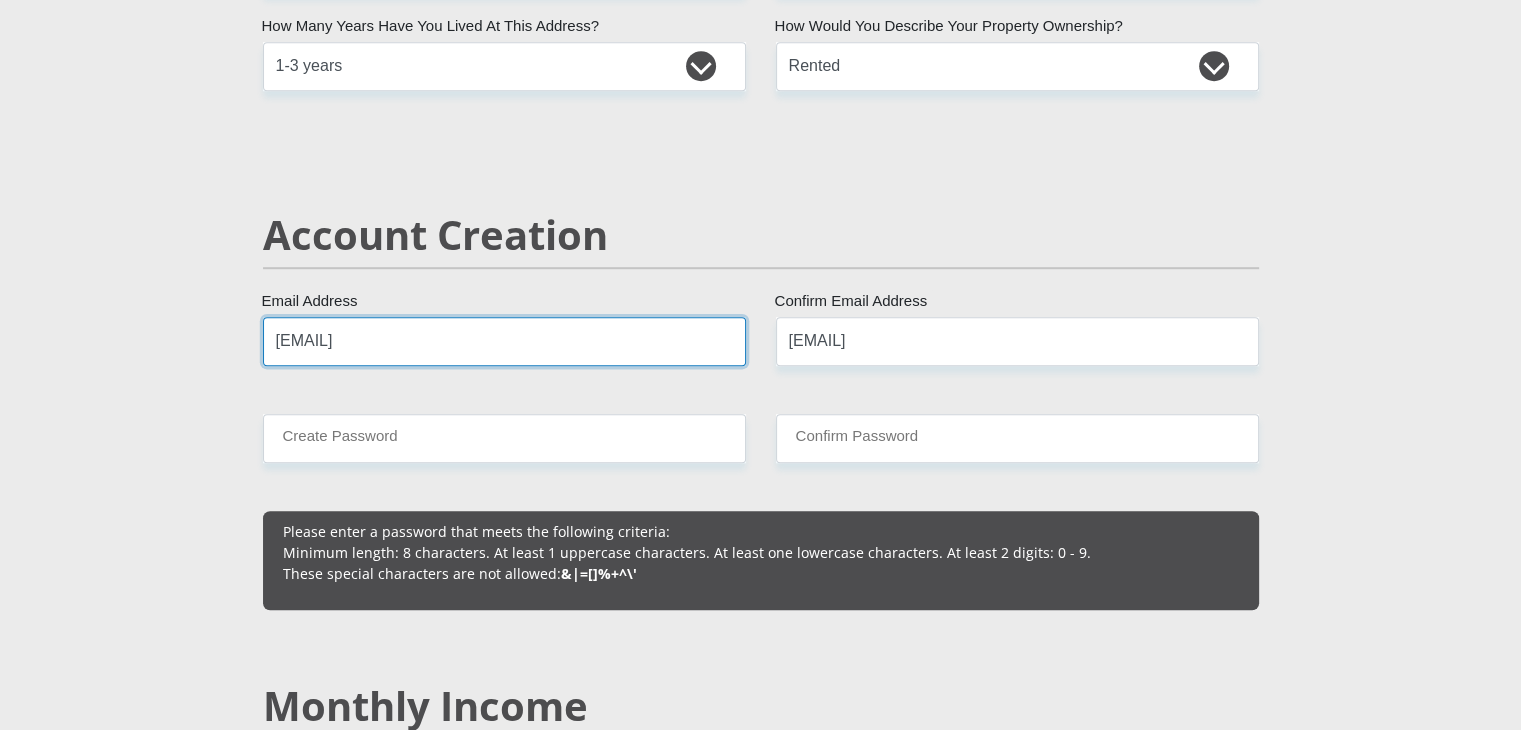 type 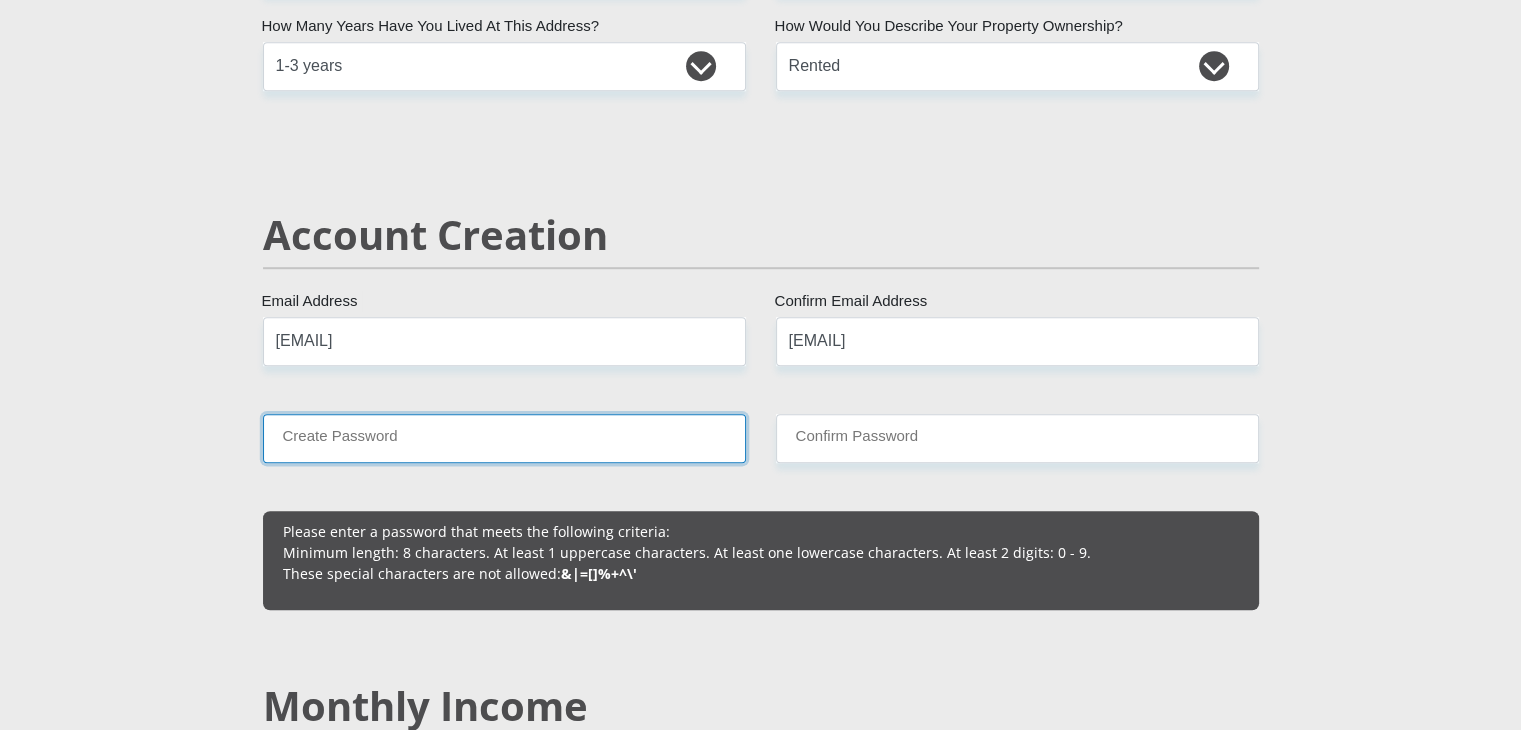 click on "Create Password" at bounding box center [504, 438] 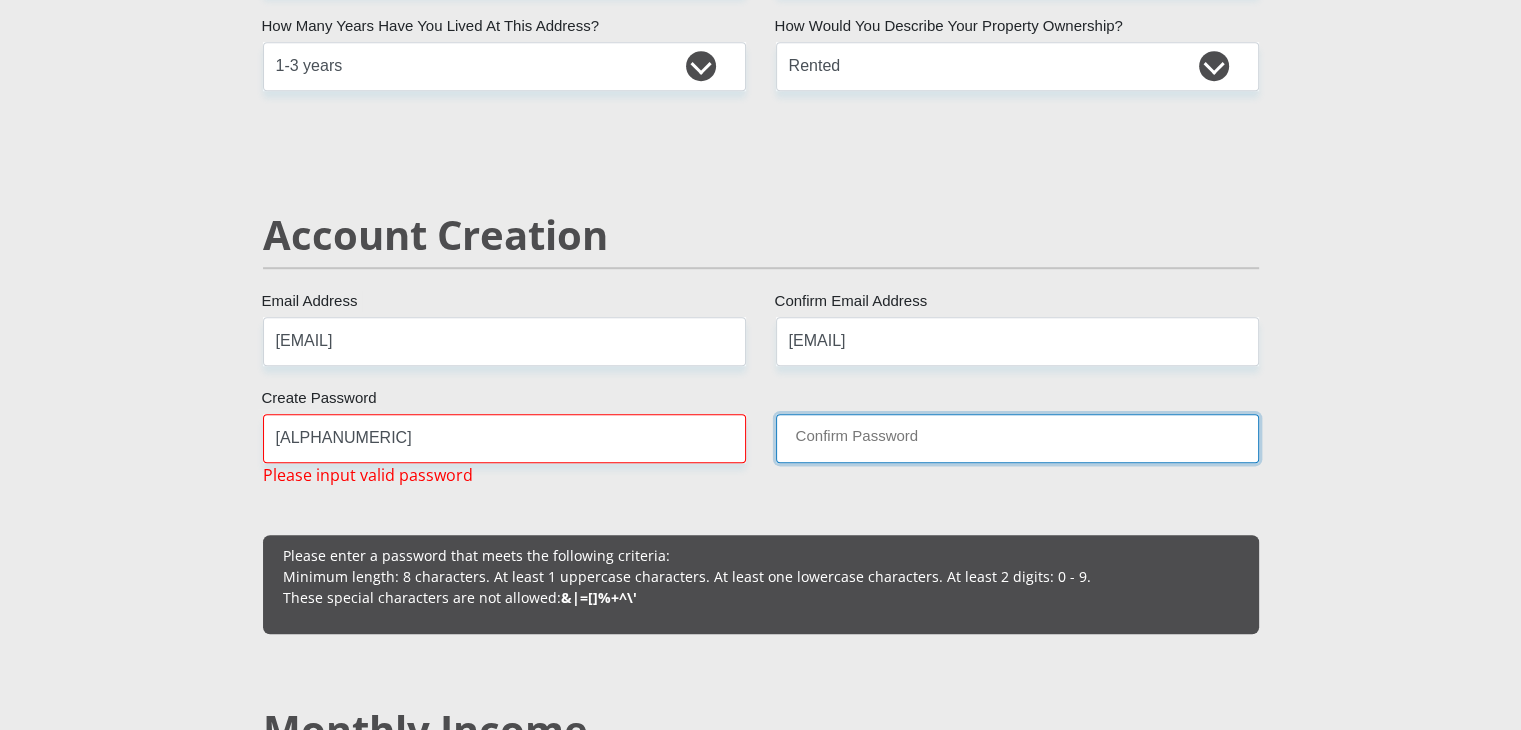 click on "Confirm Password" at bounding box center [1017, 438] 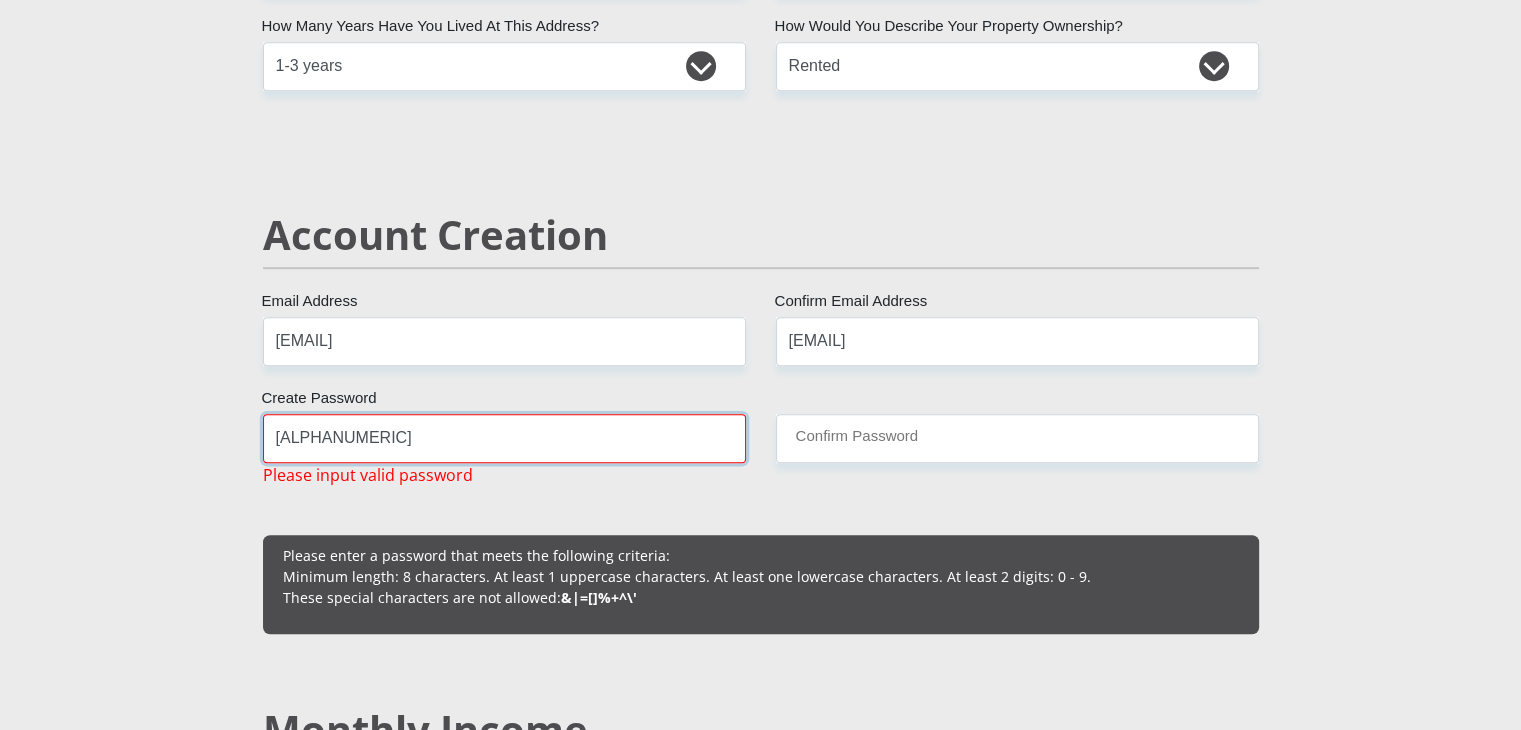 click on "[ALPHANUMERIC]" at bounding box center (504, 438) 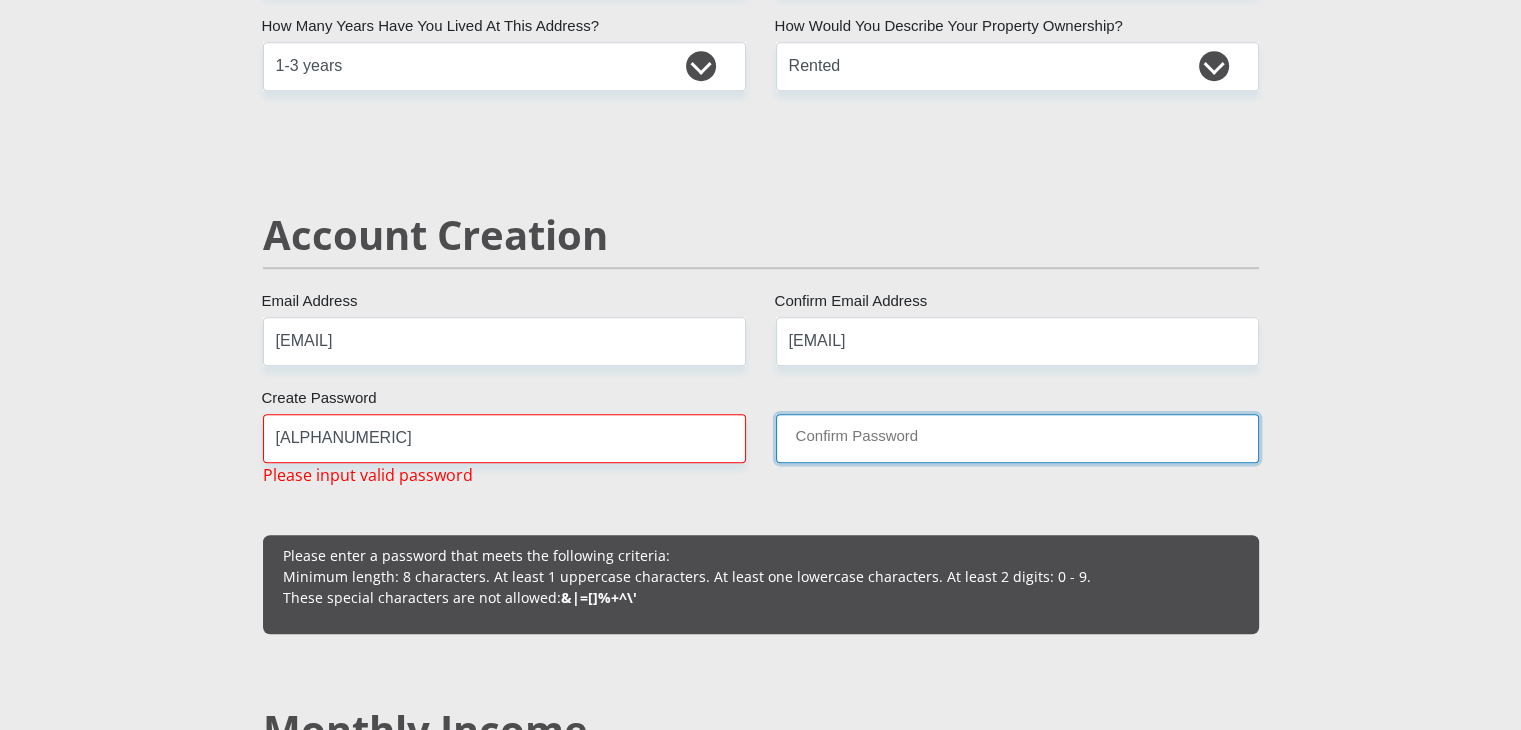 click on "Confirm Password" at bounding box center (1017, 438) 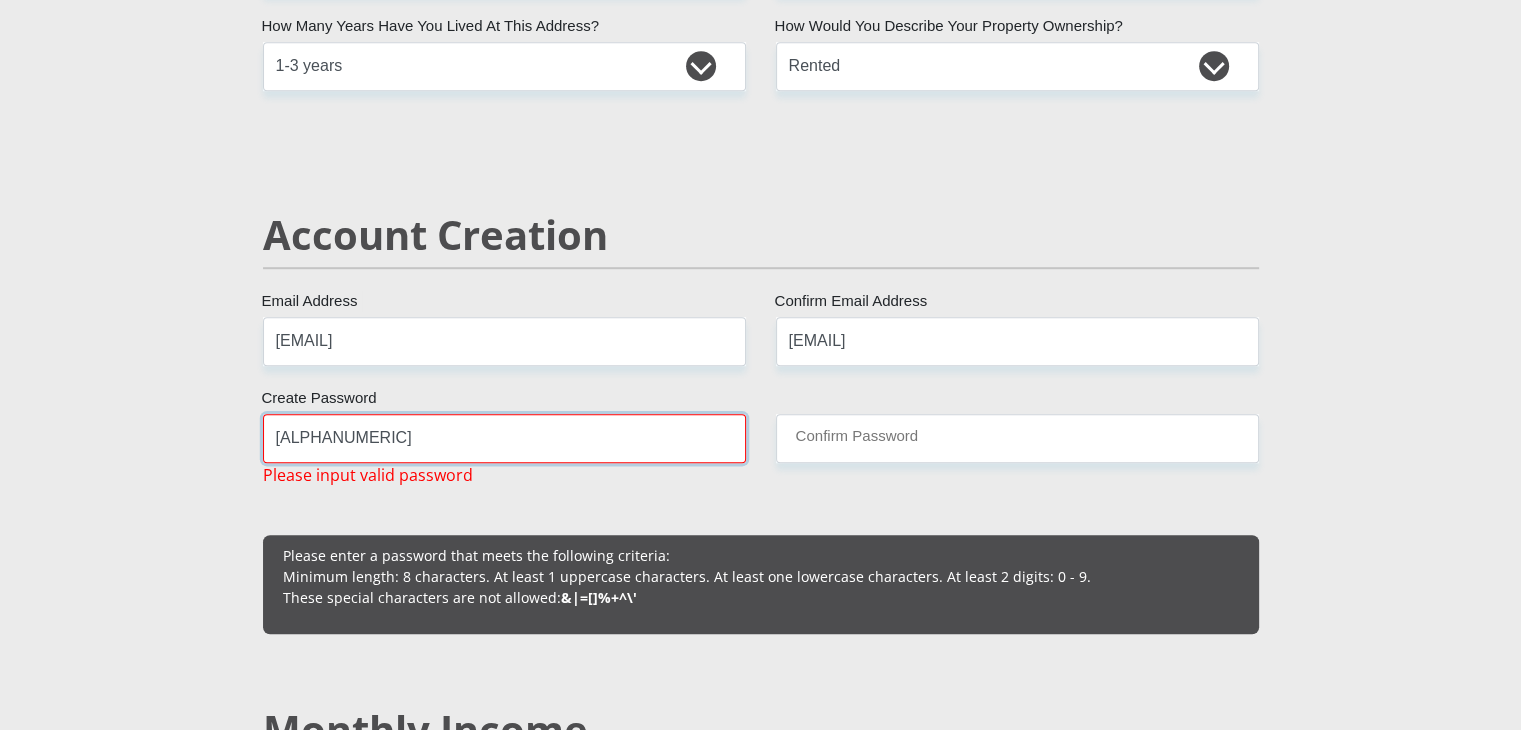 click on "[ALPHANUMERIC]" at bounding box center [504, 438] 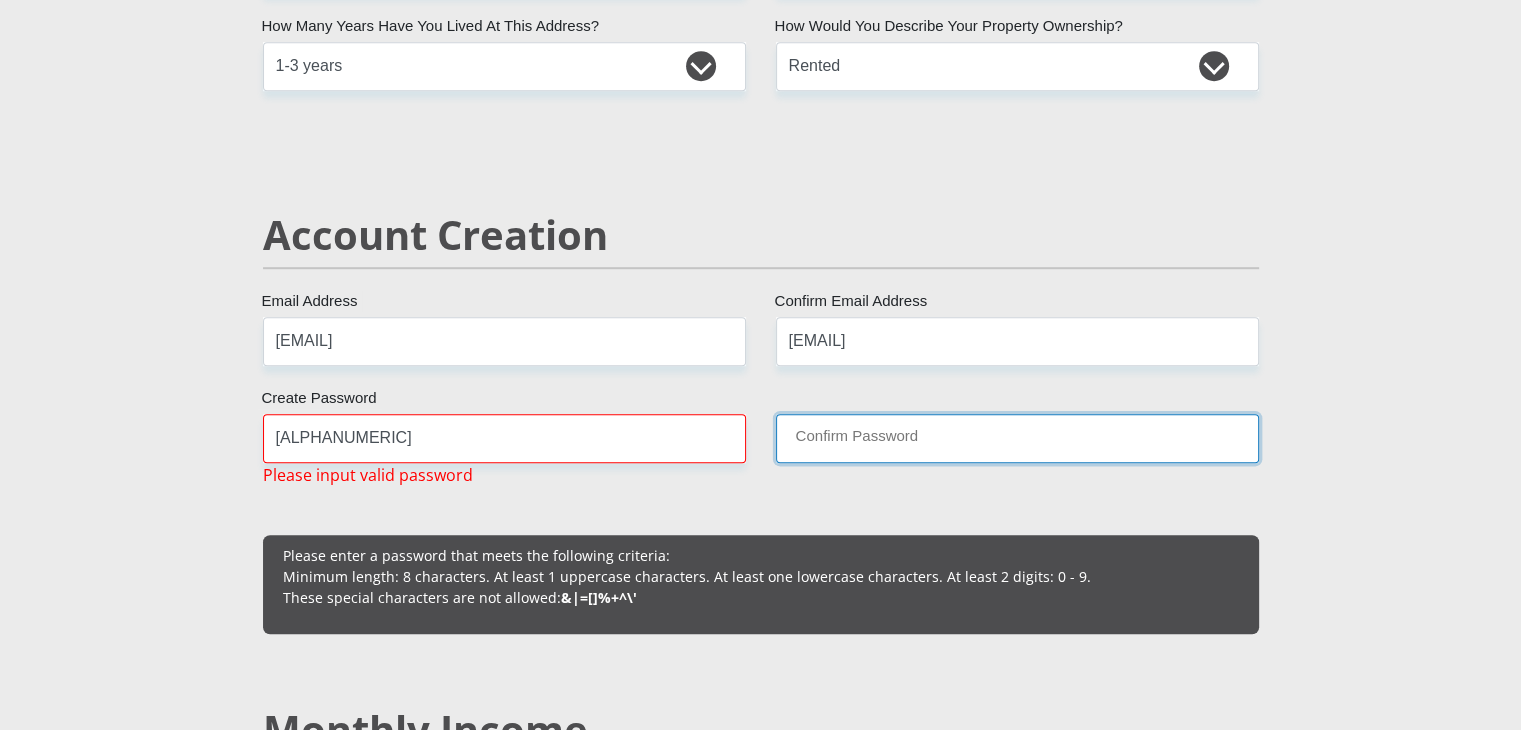 click on "Confirm Password" at bounding box center (1017, 438) 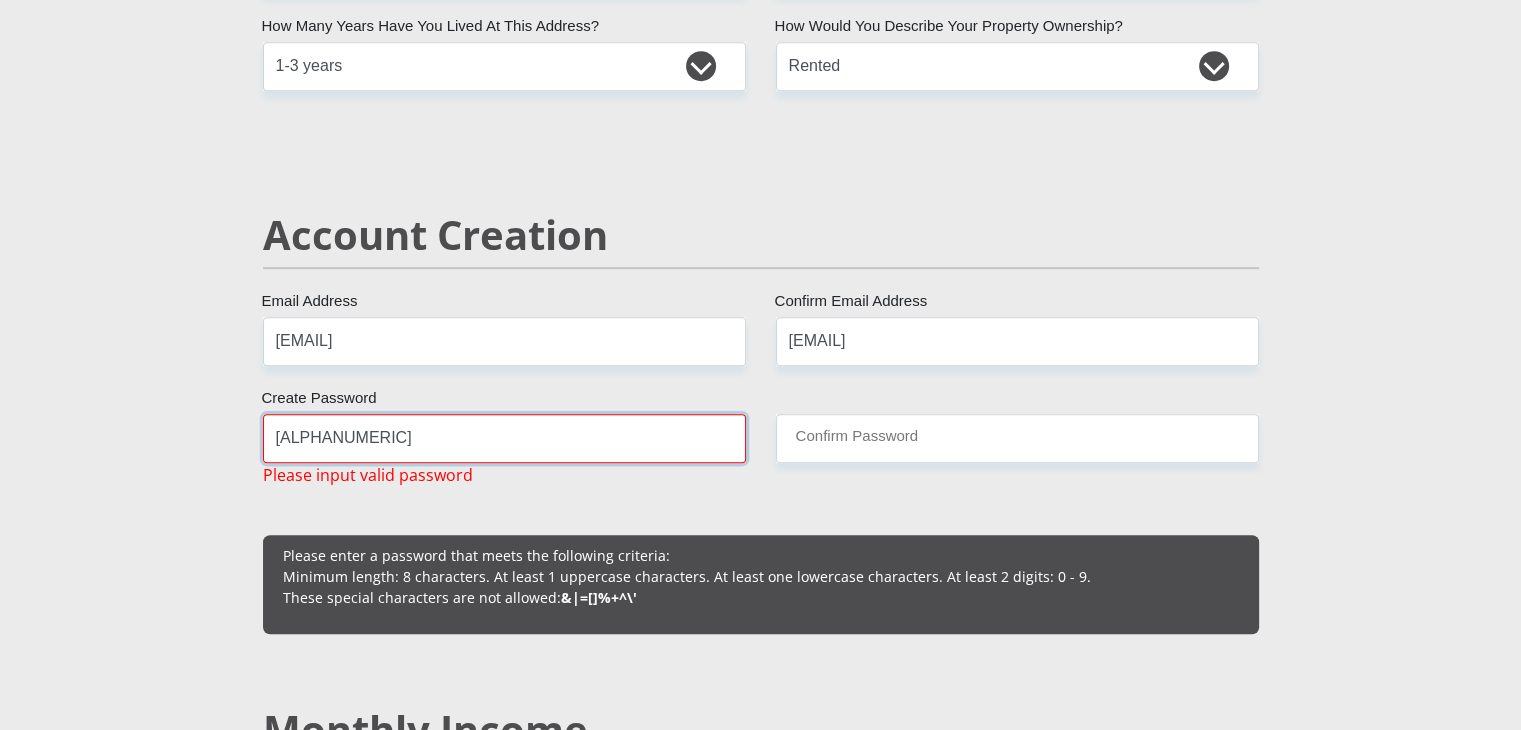 click on "[ALPHANUMERIC]" at bounding box center [504, 438] 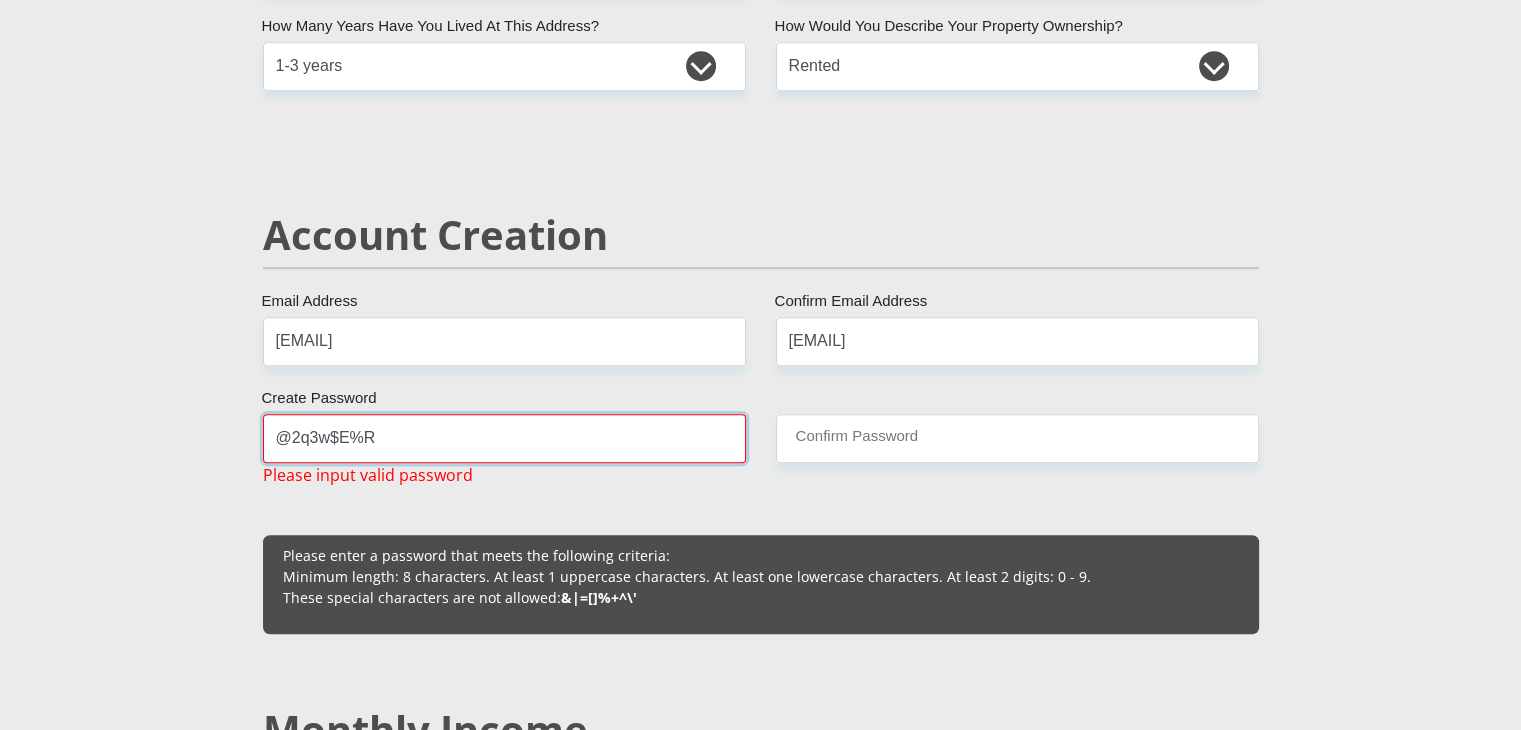 type on "@2q3w$E%R" 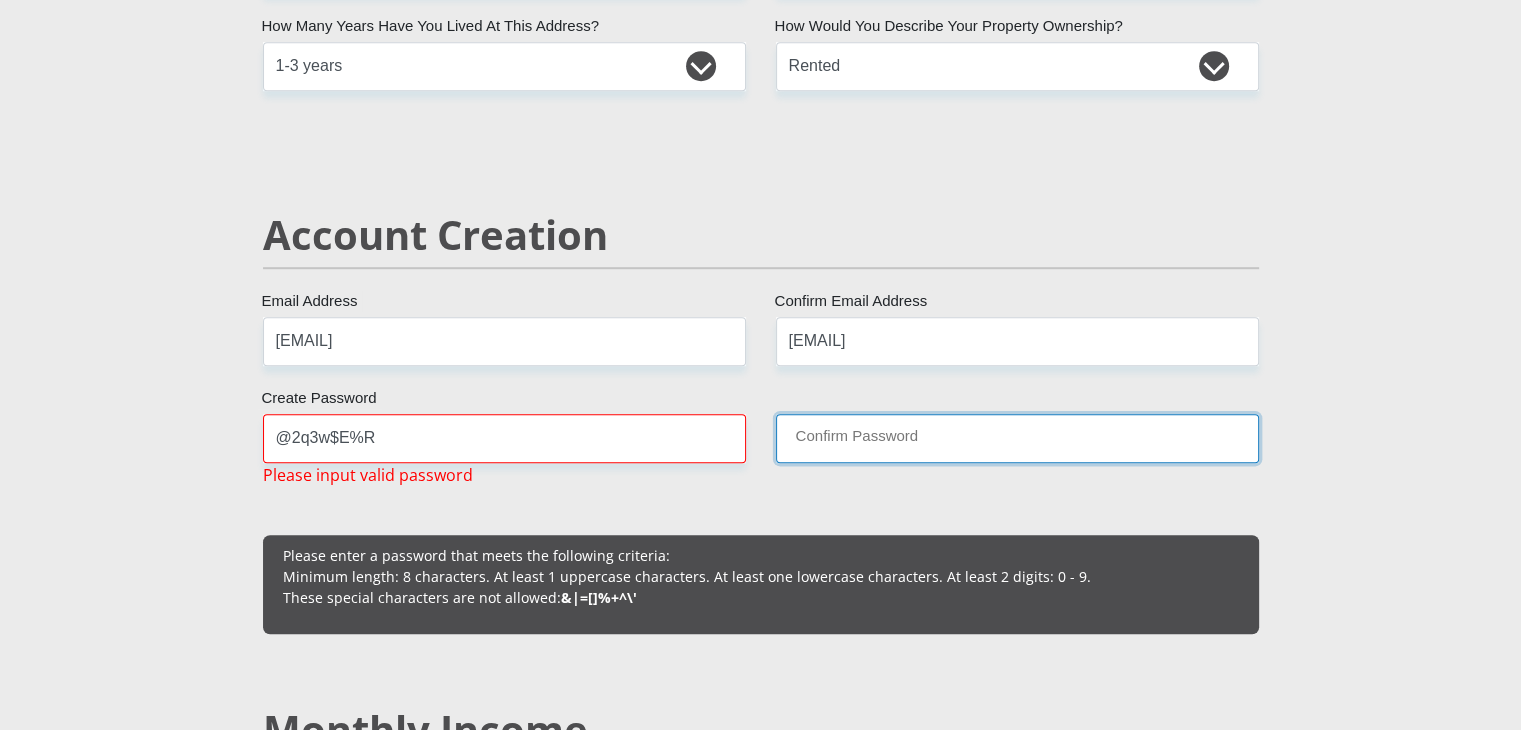 click on "Confirm Password" at bounding box center (1017, 438) 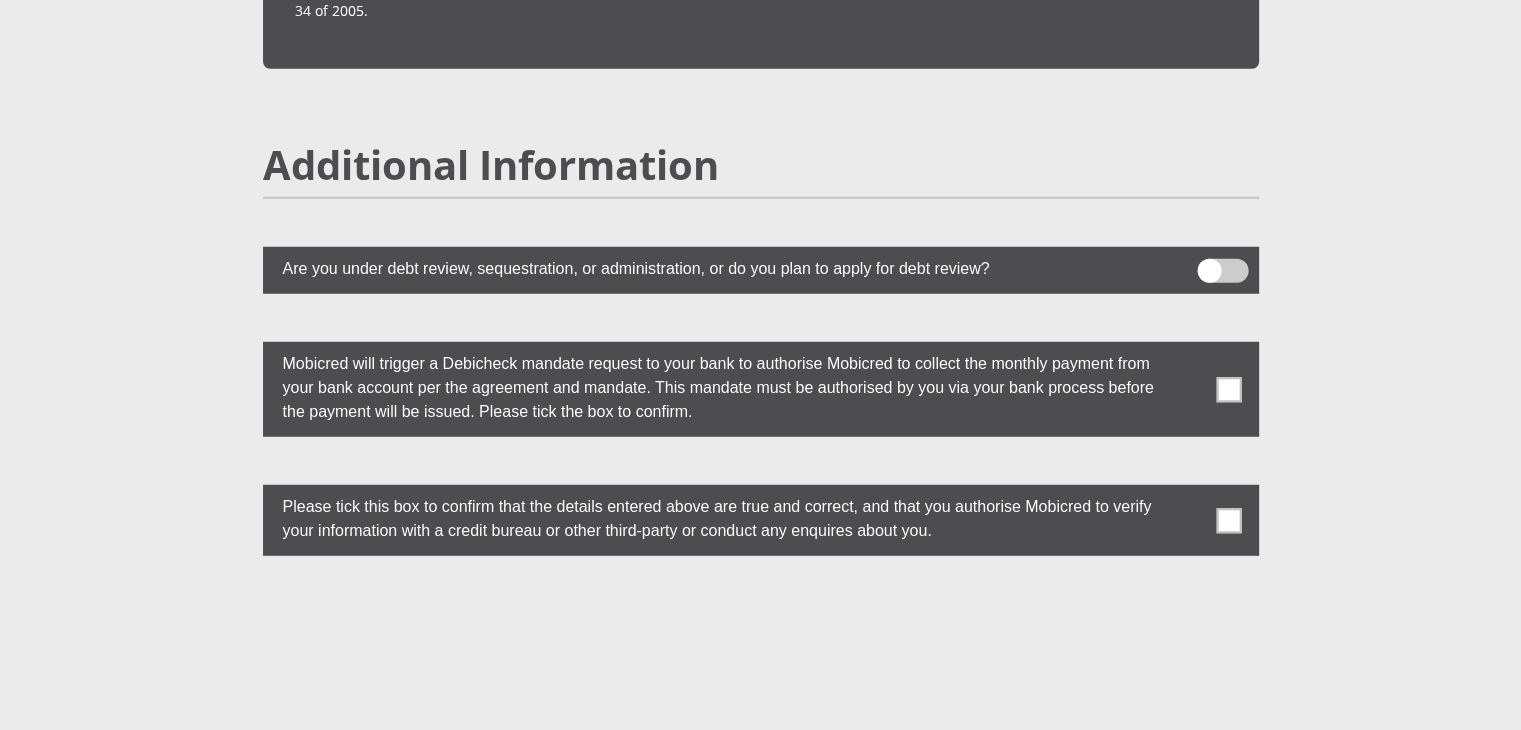 scroll, scrollTop: 5384, scrollLeft: 0, axis: vertical 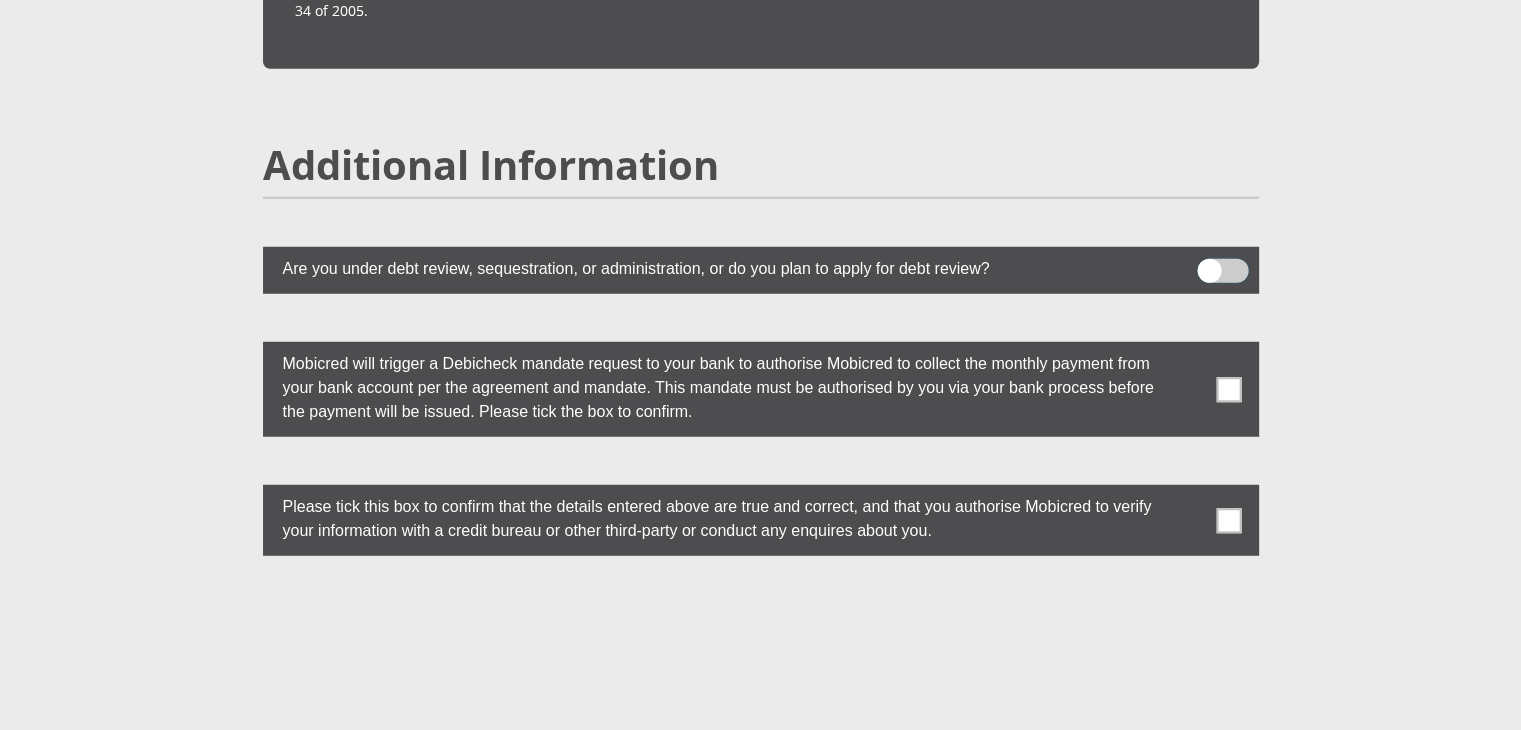 click at bounding box center [1209, 264] 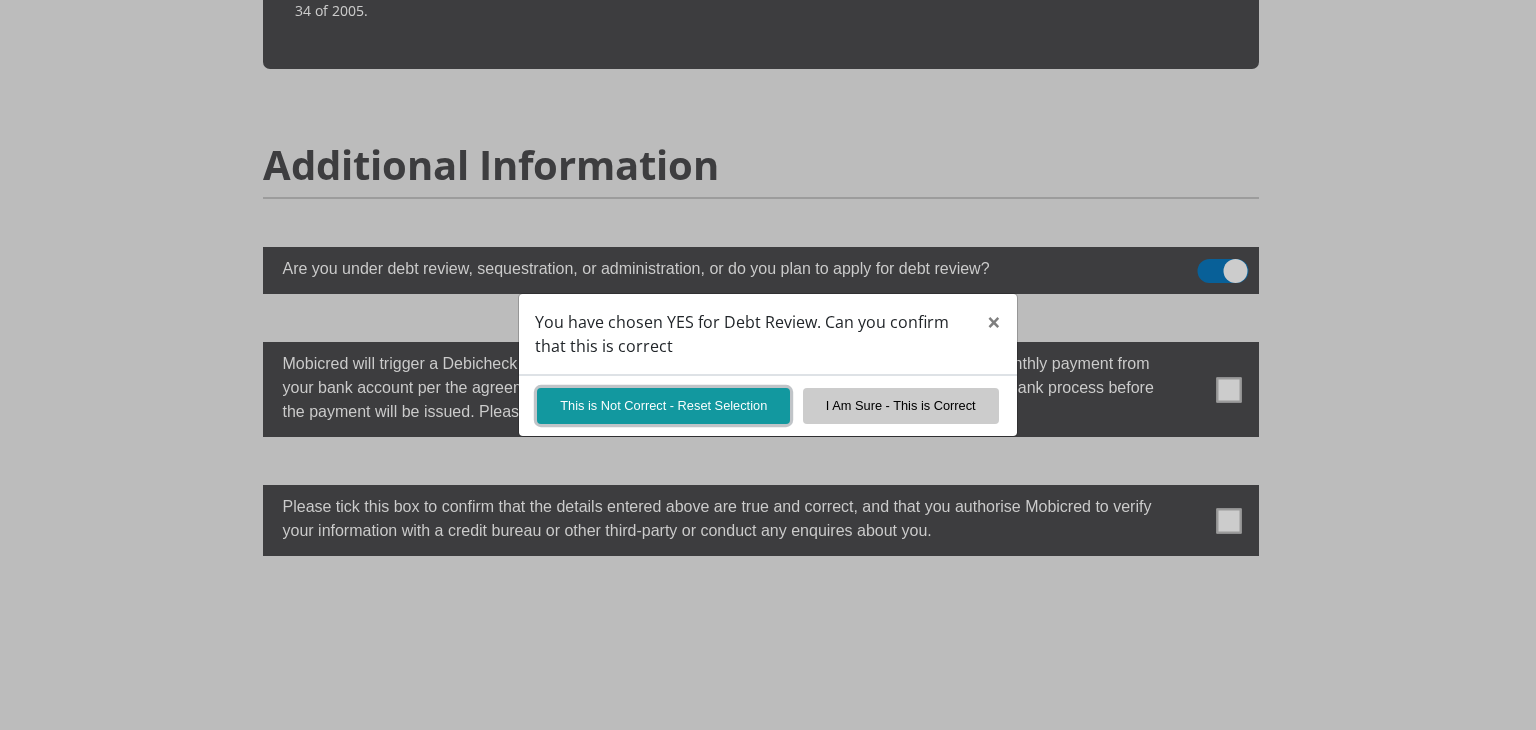 click on "This is Not Correct - Reset Selection" at bounding box center [663, 405] 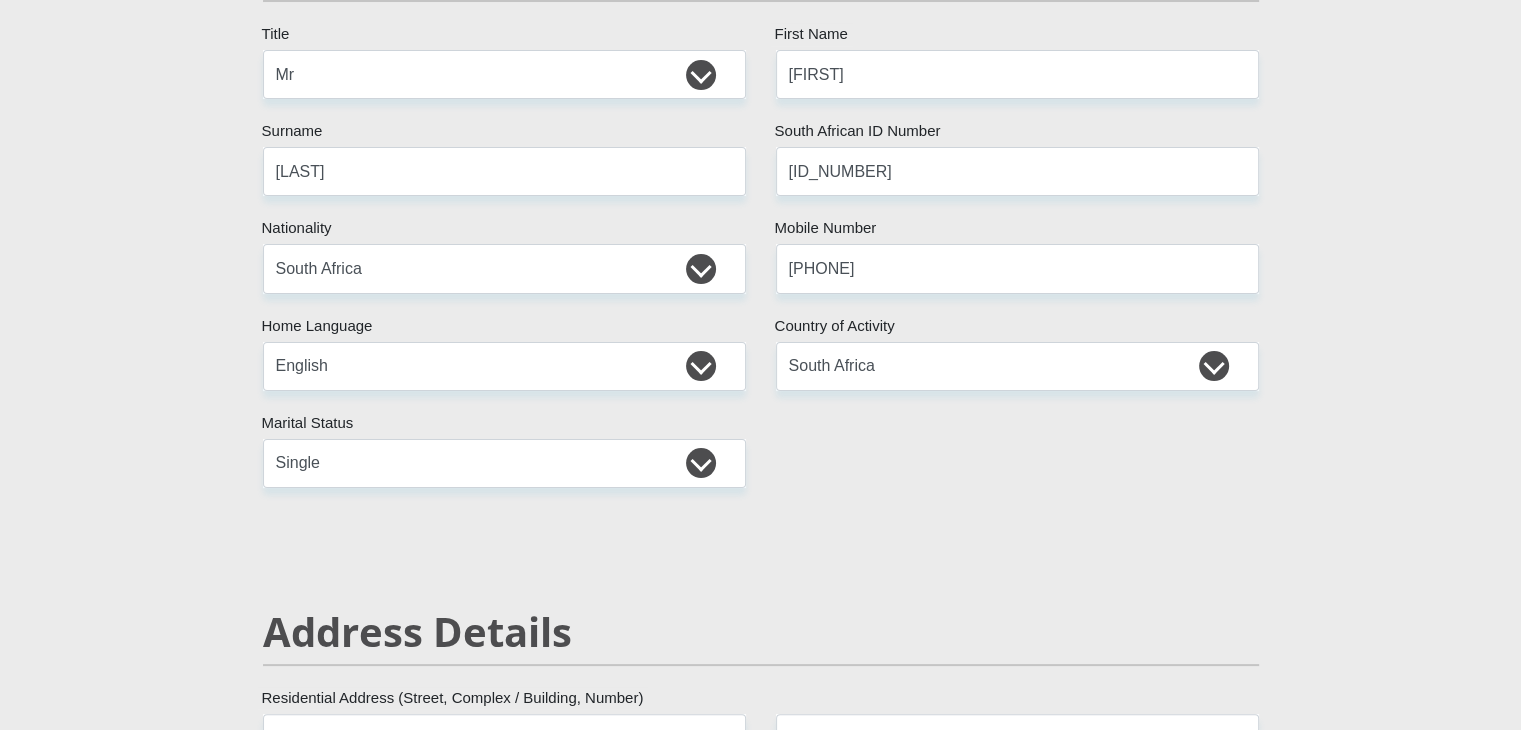 scroll, scrollTop: 288, scrollLeft: 0, axis: vertical 